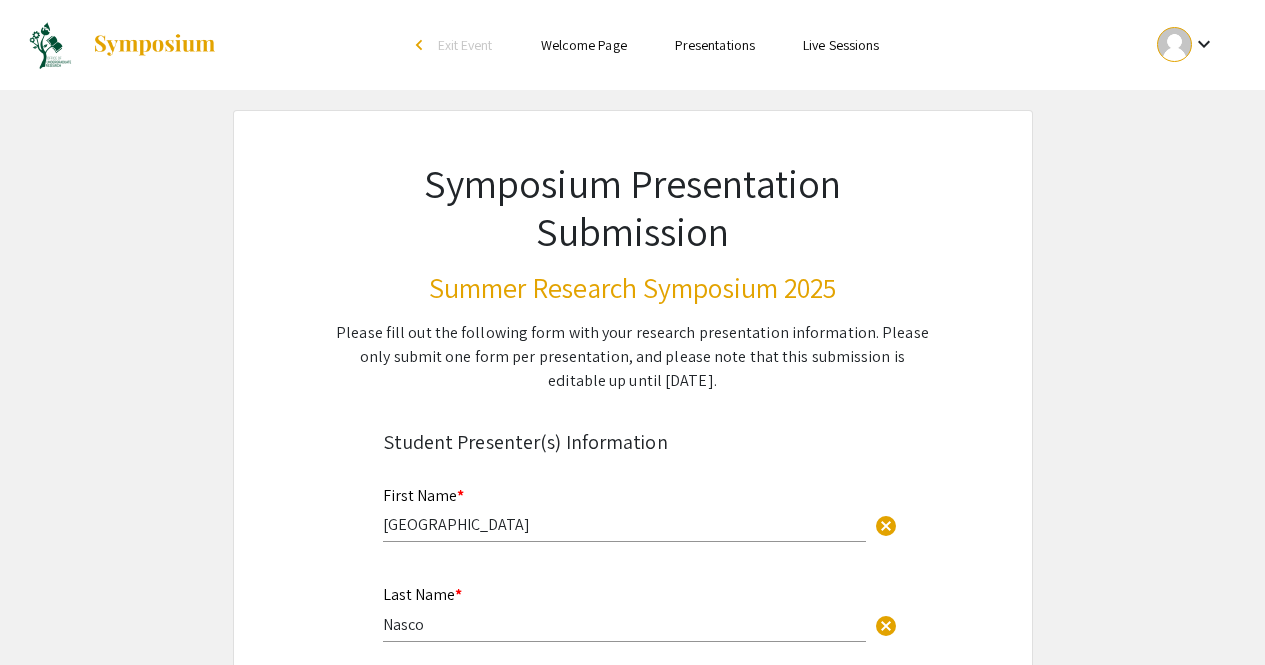 scroll, scrollTop: 3868, scrollLeft: 0, axis: vertical 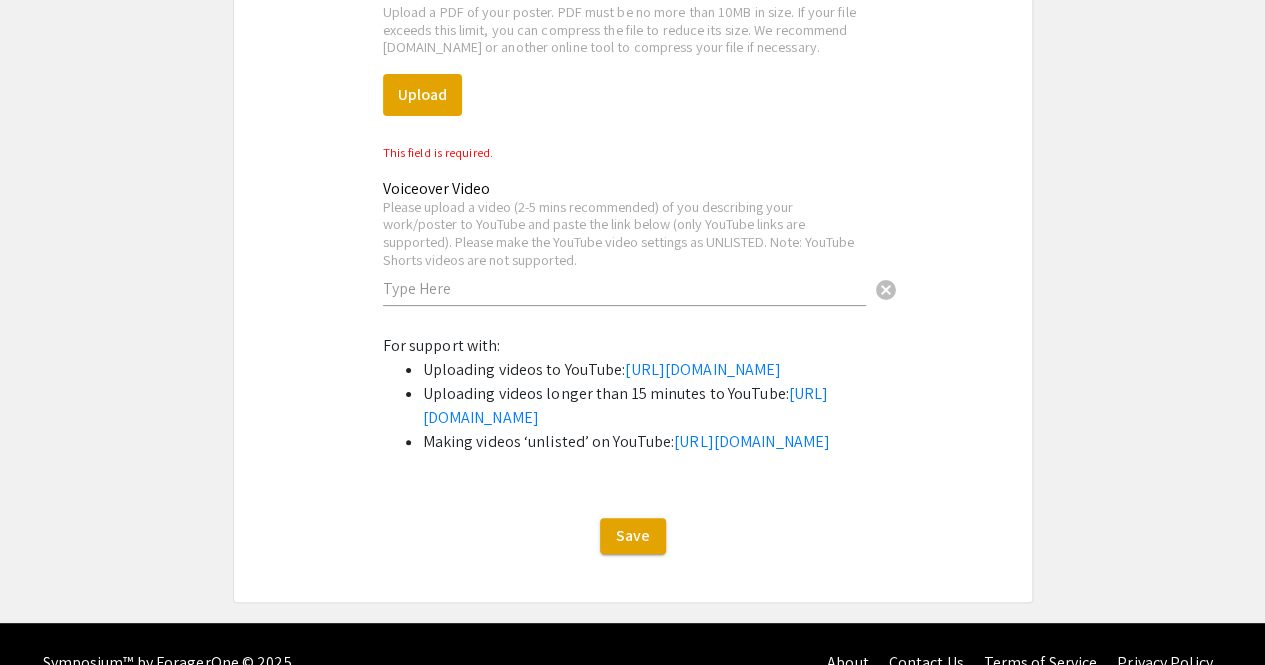 click at bounding box center [624, 288] 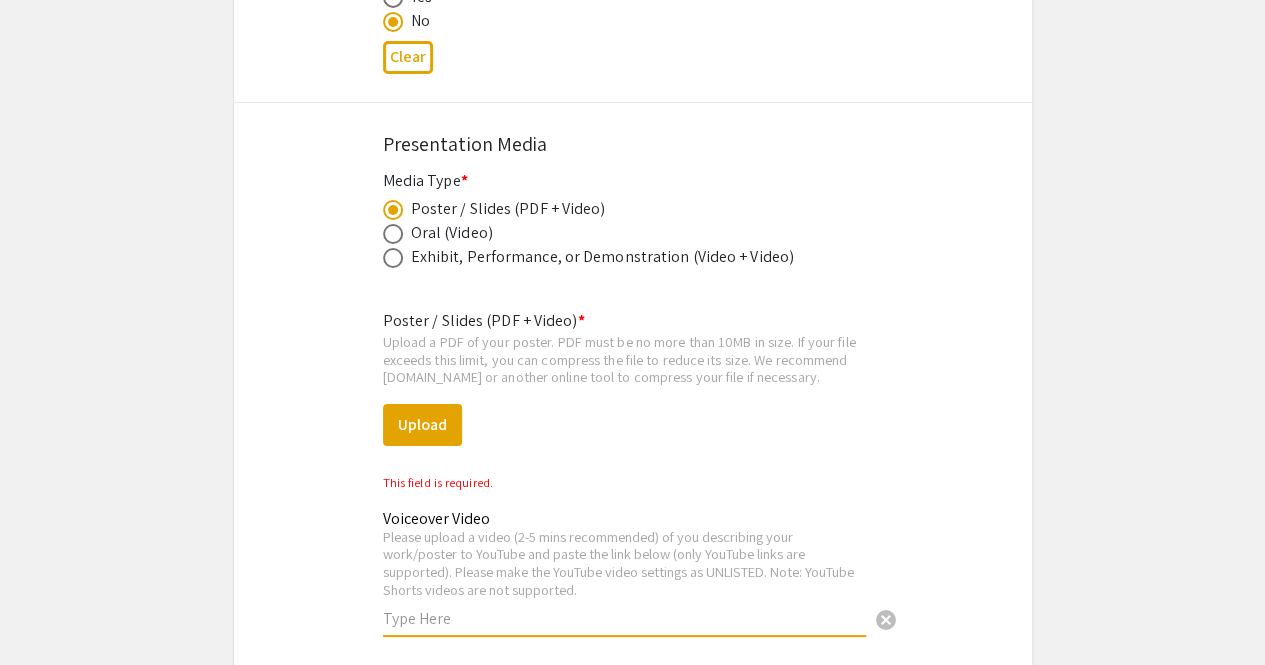 scroll, scrollTop: 3540, scrollLeft: 0, axis: vertical 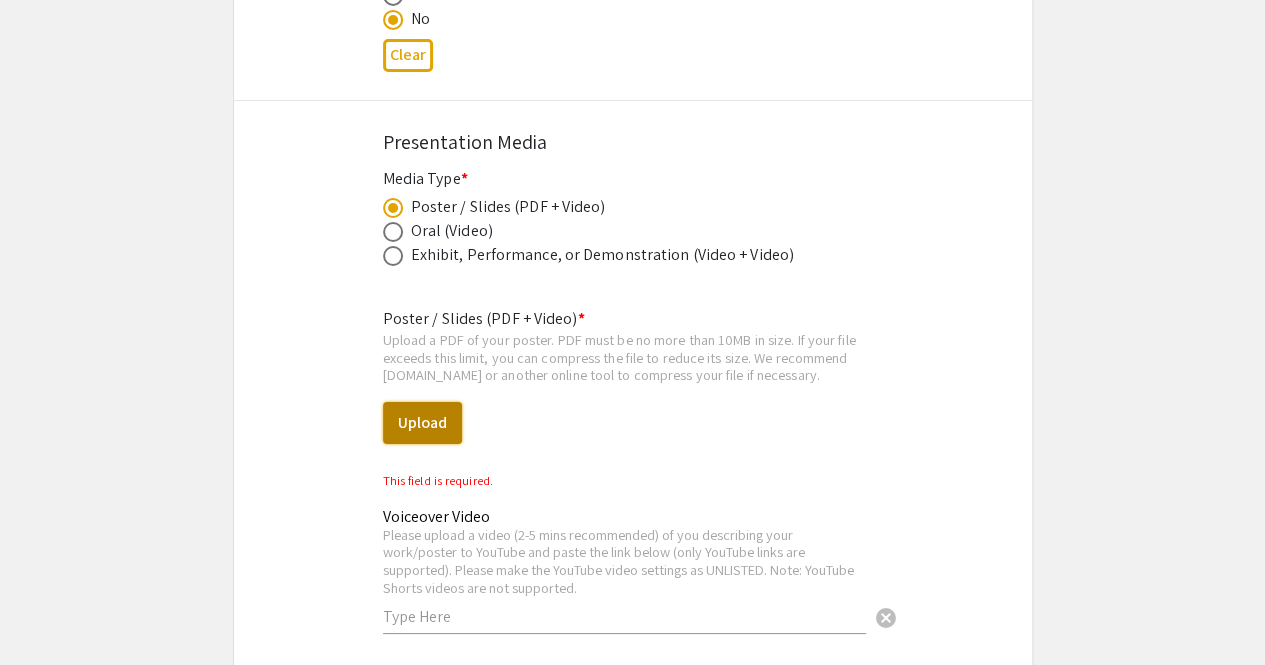 click on "Upload" at bounding box center (422, 423) 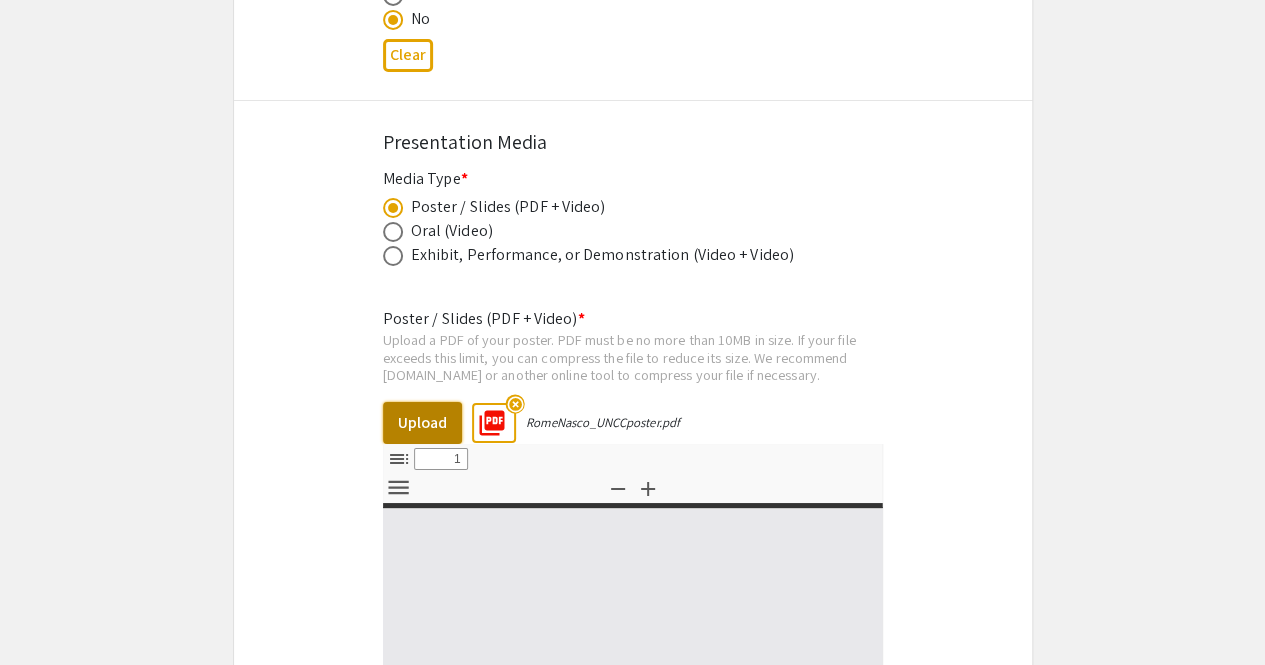 select on "custom" 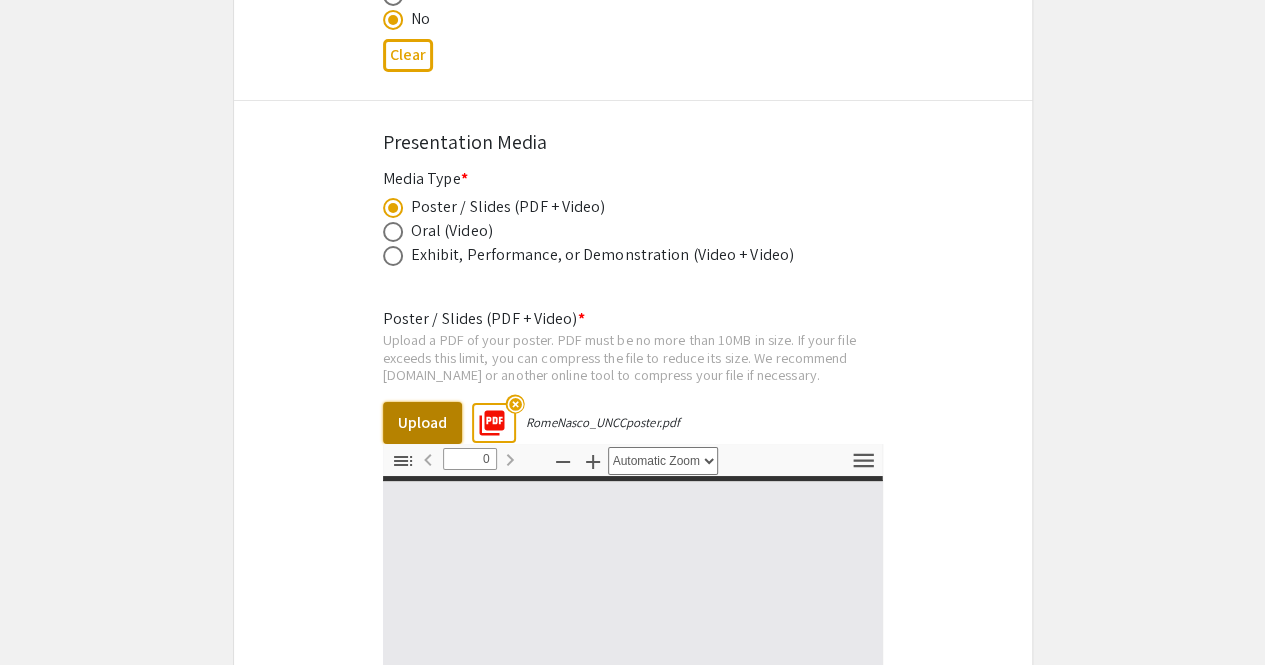 select on "custom" 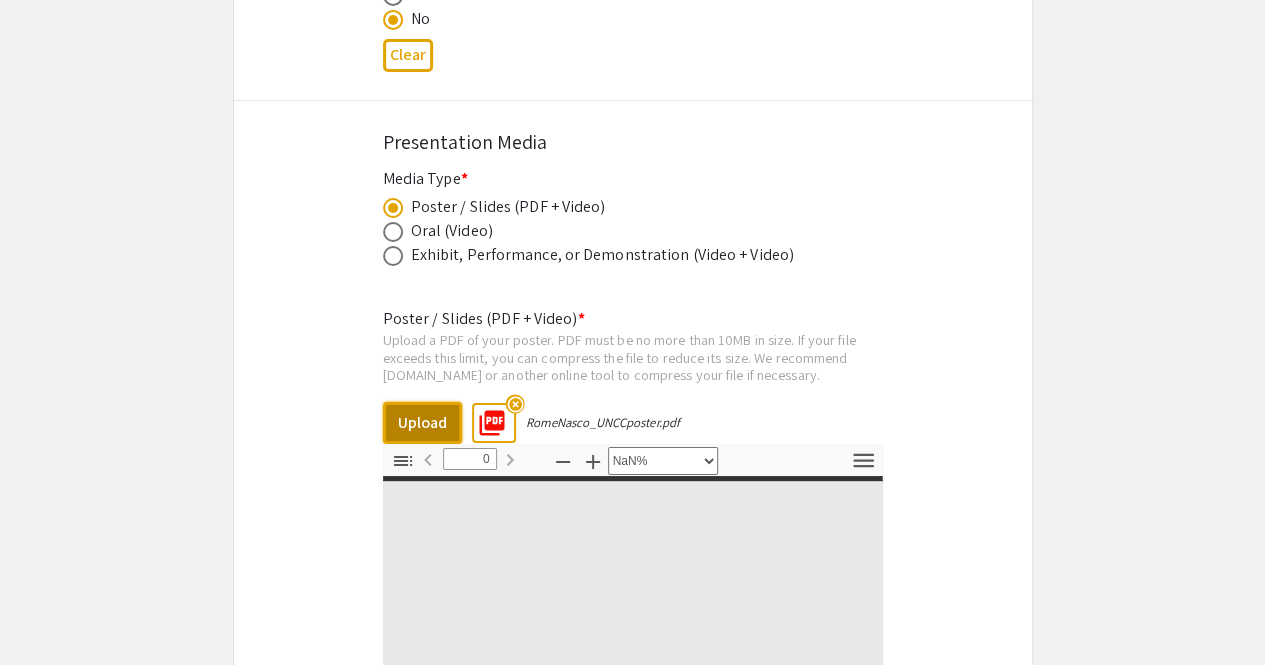 type on "1" 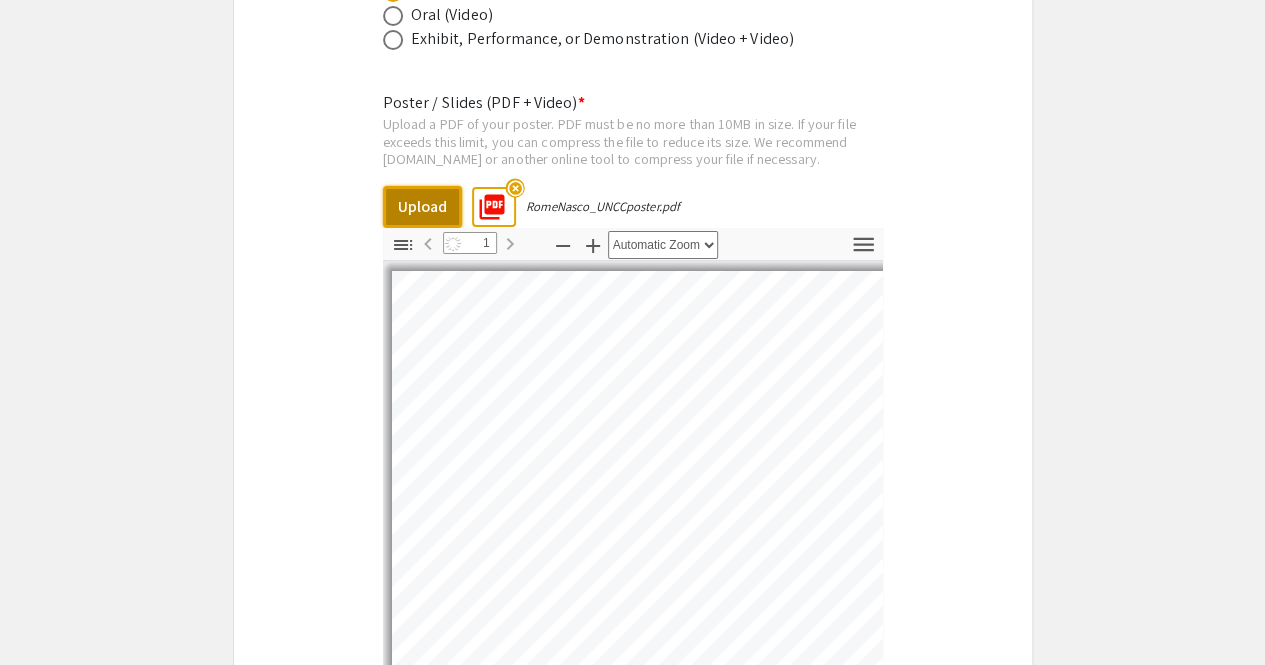 scroll, scrollTop: 3774, scrollLeft: 0, axis: vertical 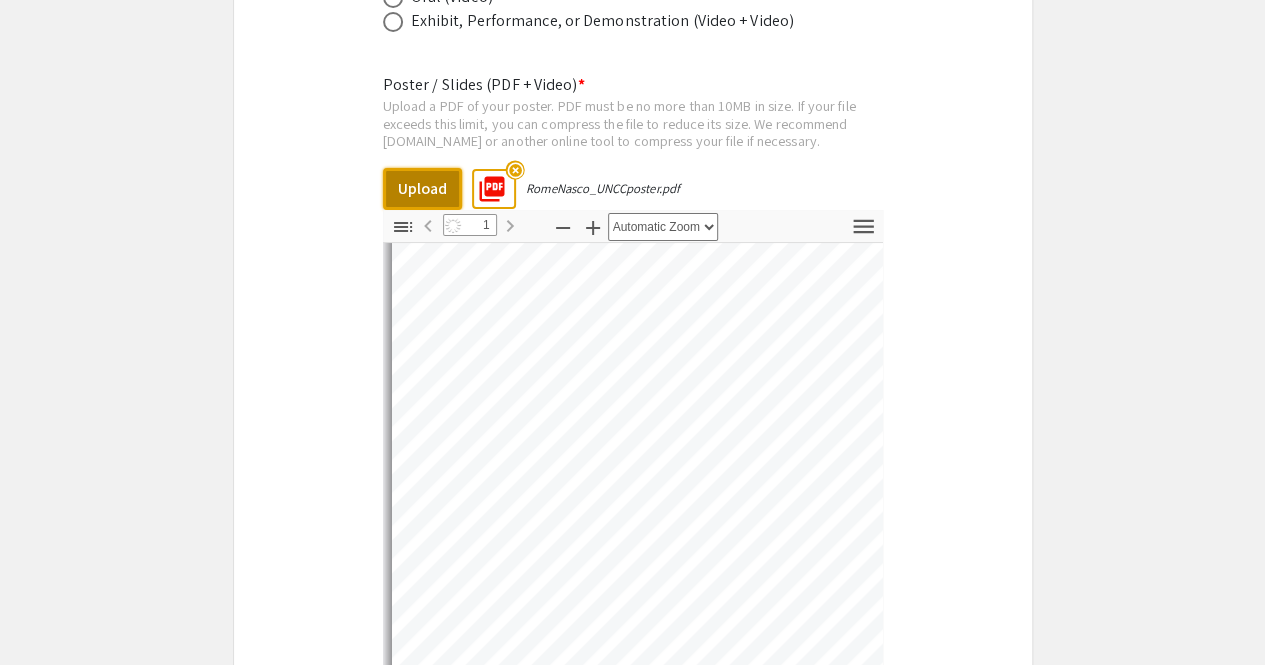 select on "auto" 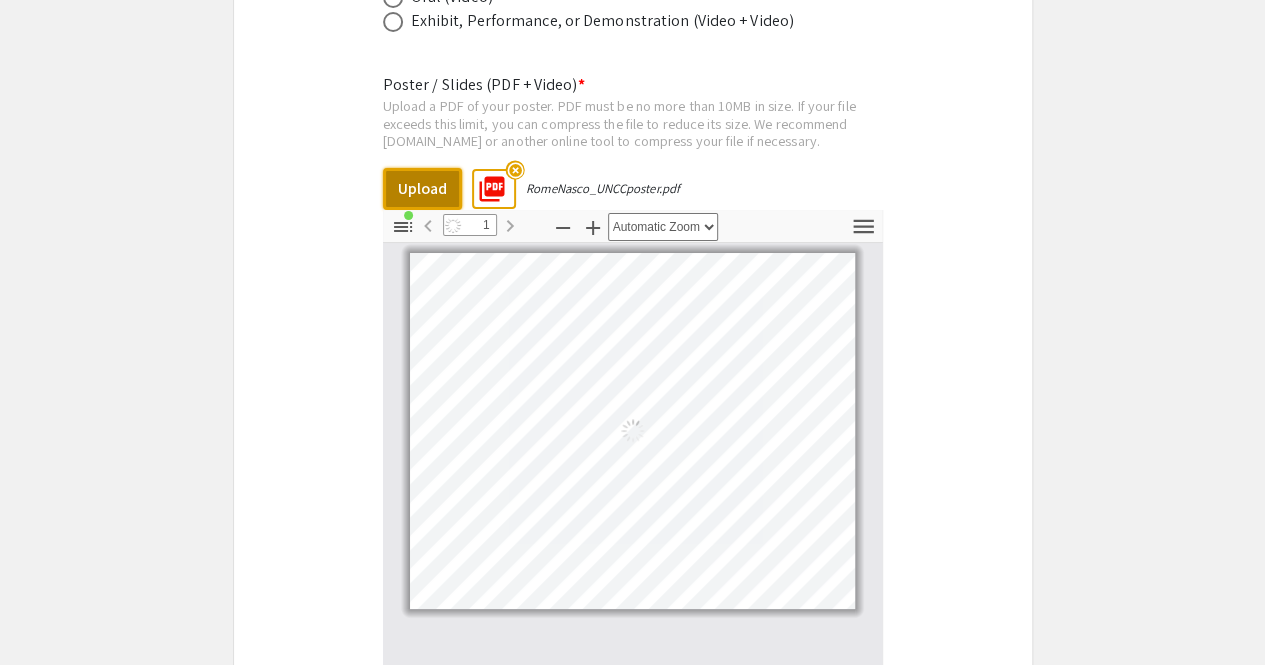 scroll, scrollTop: 0, scrollLeft: 0, axis: both 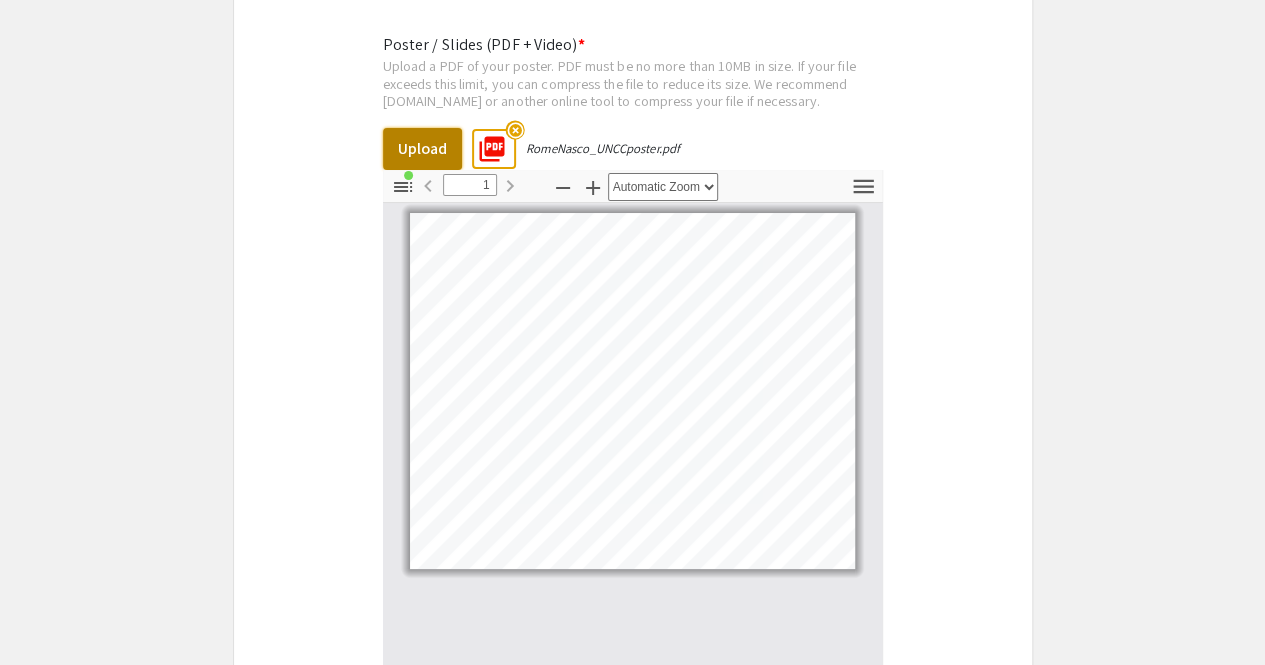 click on "Upload" at bounding box center (422, 149) 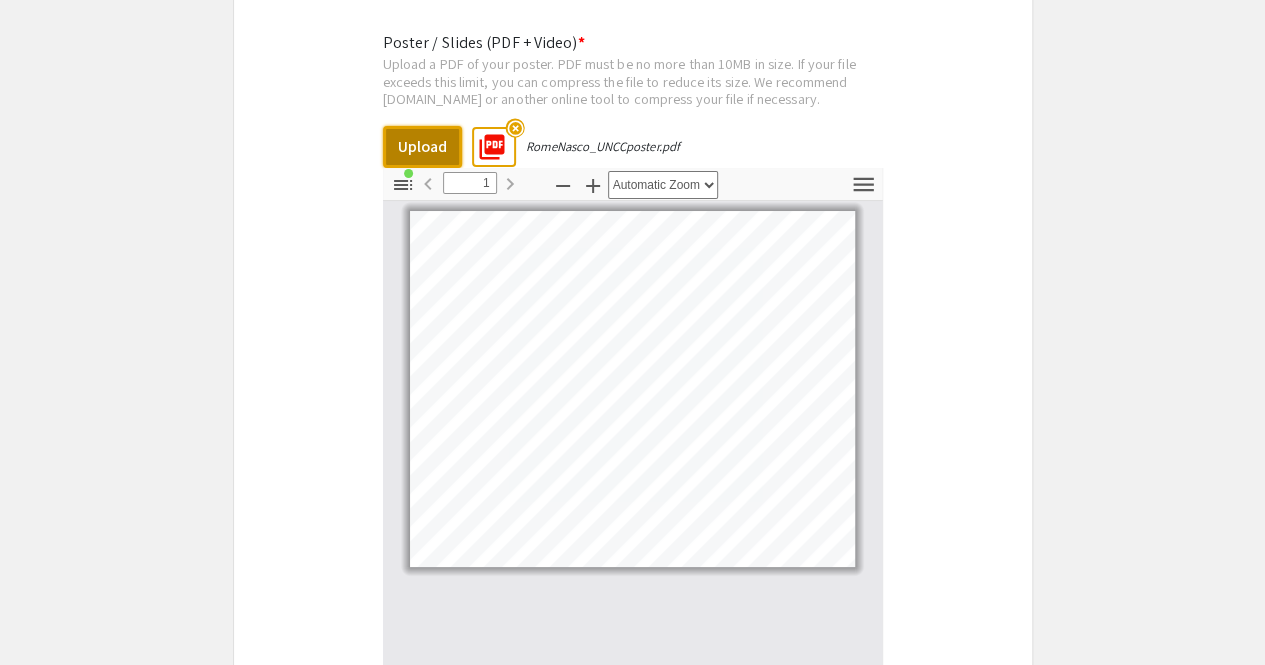 scroll, scrollTop: 3772, scrollLeft: 0, axis: vertical 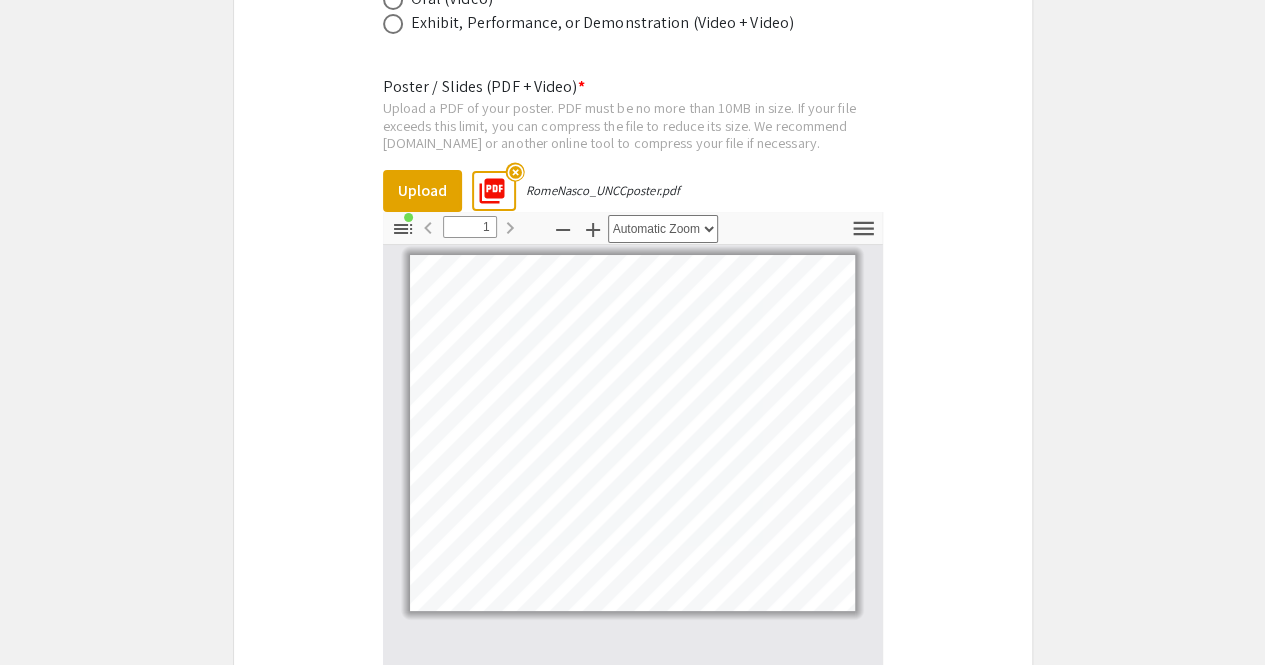 click on "Symposium Presentation Submission Summer Research Symposium 2025  Please fill out the following form with your research presentation information. Please only submit one form per presentation, and please note that this submission is editable up until [DATE].   Student Presenter(s) Information  First Name * [GEOGRAPHIC_DATA] cancel This field is required. Last Name * Nasco cancel This field is required. Email * Please use your UNC [PERSON_NAME] email address [EMAIL_ADDRESS][DOMAIN_NAME] cancel This field is required. Level/Classification *   First Year (Freshman)   Second Year (Sophomore)   Third Year (Junior)   Fourth+ Year (Senior)   Charlotte Teachers Institute   REU participant (non-Charlotte student)  Clear   Additional Student Presenter(s)  Add up to 4 additional presenters for this event.  Add Presenter 2  Presentation Information Title *                                 Viscosity Analysis of Thermally Responsive Phospholipid  for Microfluidic Space Applications This field is required. Abstract or Description *" 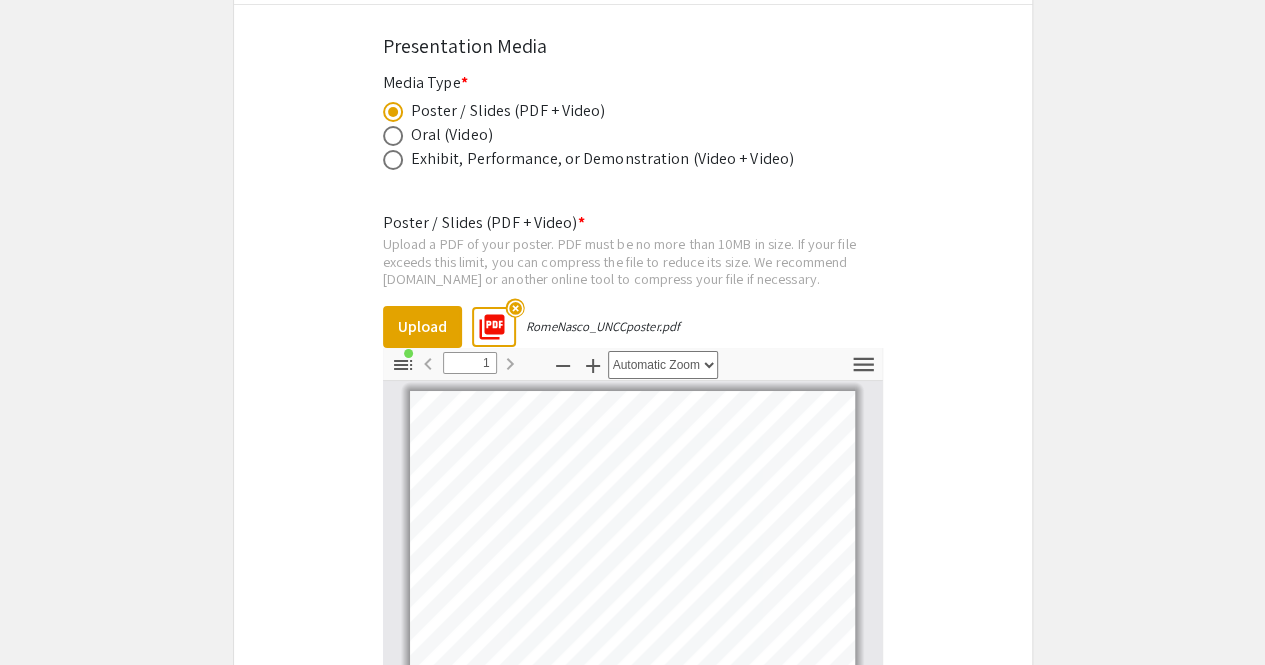 scroll, scrollTop: 3632, scrollLeft: 0, axis: vertical 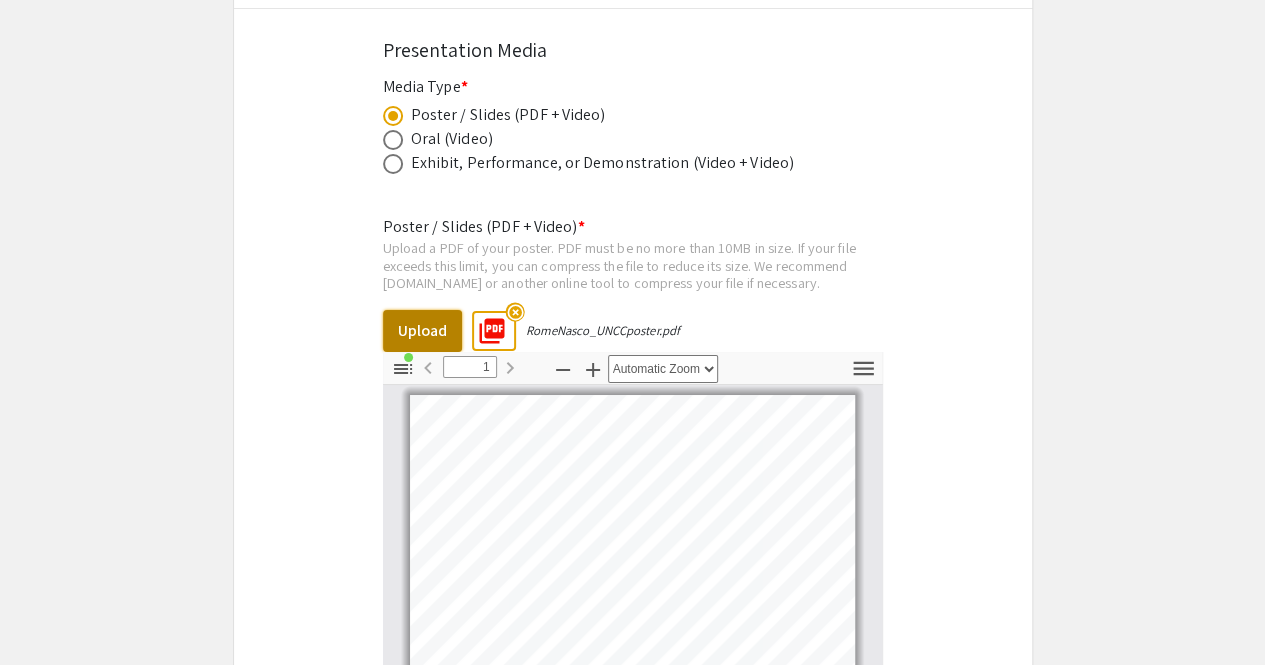 click on "Upload" at bounding box center (422, 331) 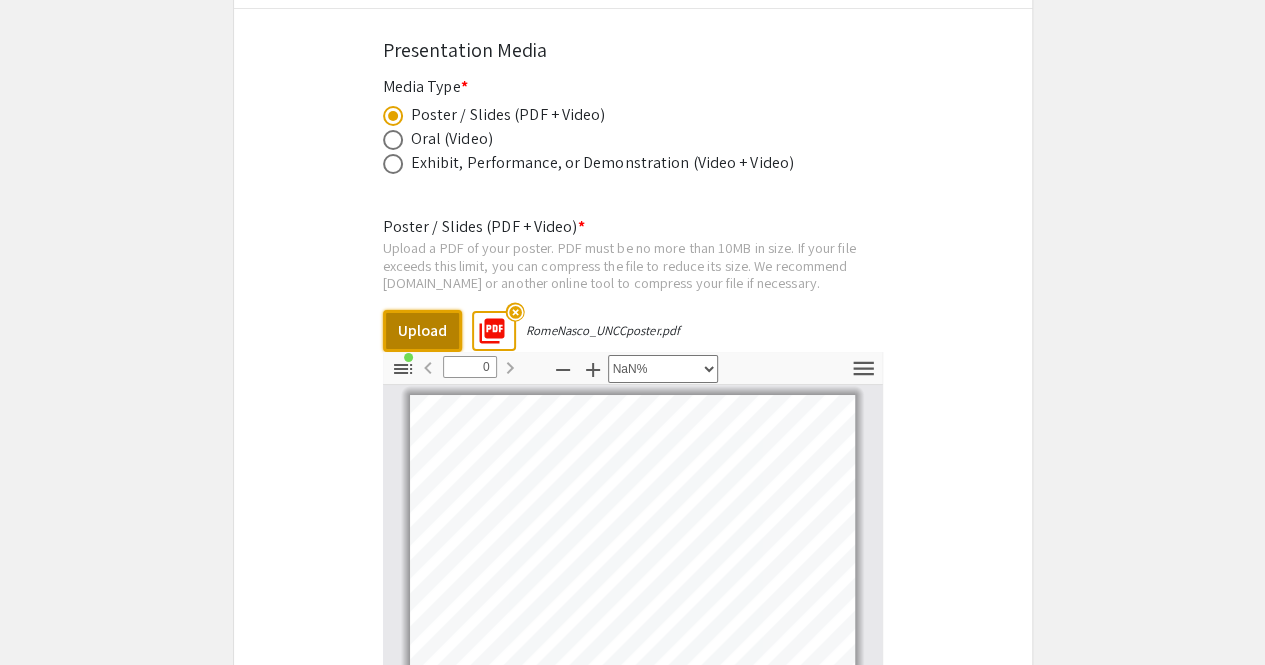 type on "1" 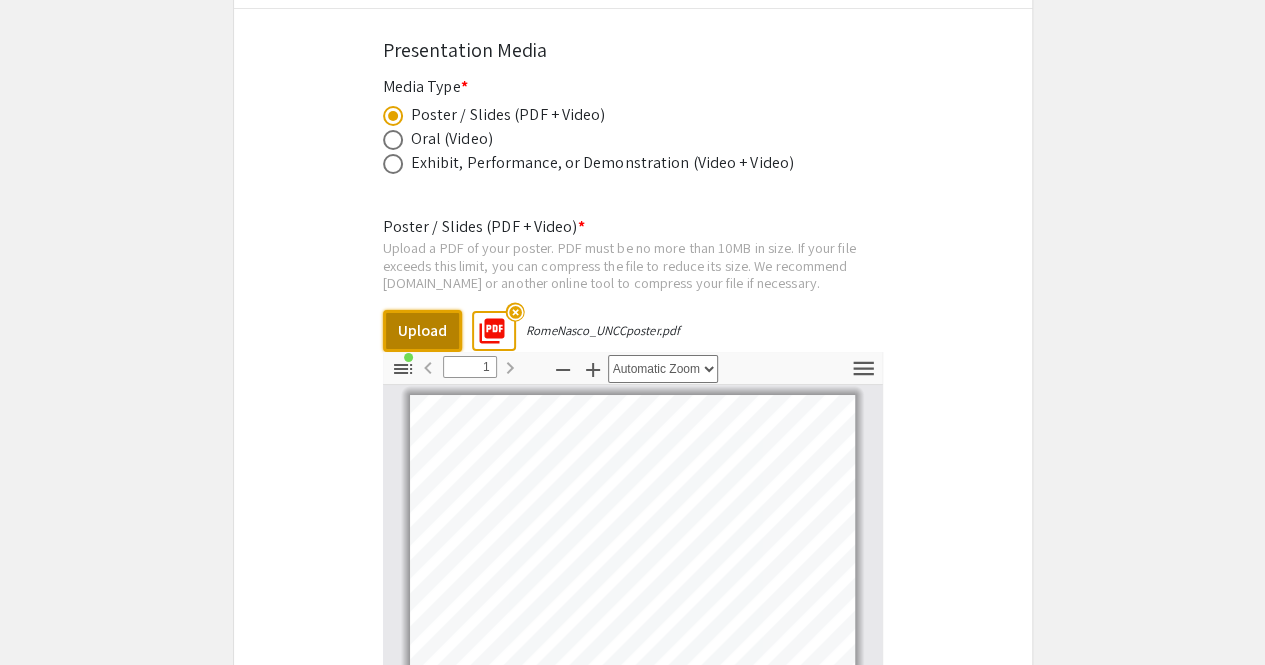 select on "auto" 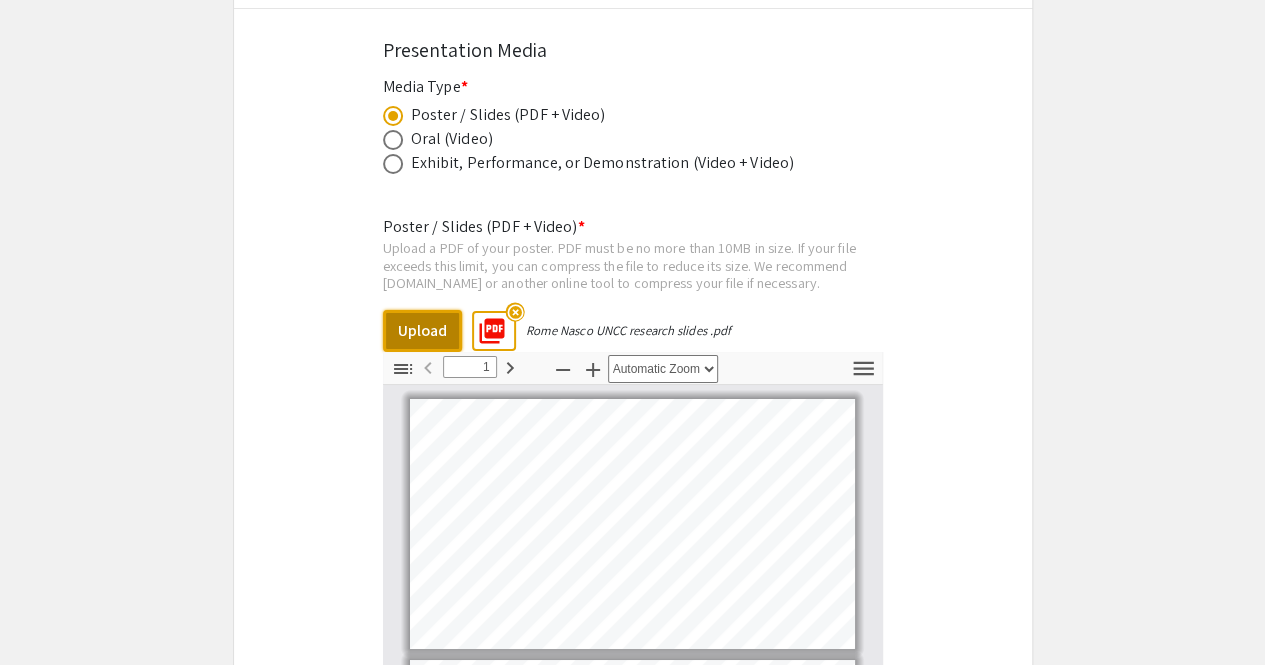 scroll, scrollTop: 10, scrollLeft: 0, axis: vertical 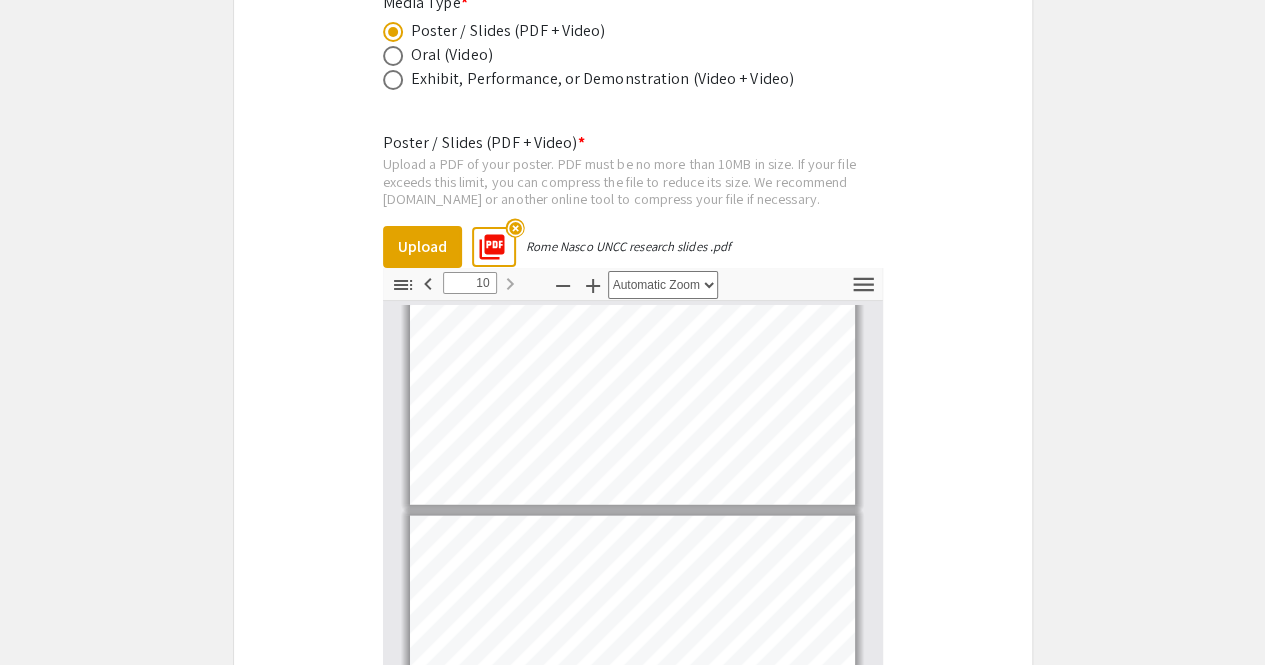 click on "Symposium Presentation Submission Summer Research Symposium 2025  Please fill out the following form with your research presentation information. Please only submit one form per presentation, and please note that this submission is editable up until [DATE].   Student Presenter(s) Information  First Name * [GEOGRAPHIC_DATA] cancel This field is required. Last Name * Nasco cancel This field is required. Email * Please use your UNC [PERSON_NAME] email address [EMAIL_ADDRESS][DOMAIN_NAME] cancel This field is required. Level/Classification *   First Year (Freshman)   Second Year (Sophomore)   Third Year (Junior)   Fourth+ Year (Senior)   Charlotte Teachers Institute   REU participant (non-Charlotte student)  Clear   Additional Student Presenter(s)  Add up to 4 additional presenters for this event.  Add Presenter 2  Presentation Information Title *                                 Viscosity Analysis of Thermally Responsive Phospholipid  for Microfluidic Space Applications This field is required. Abstract or Description *" 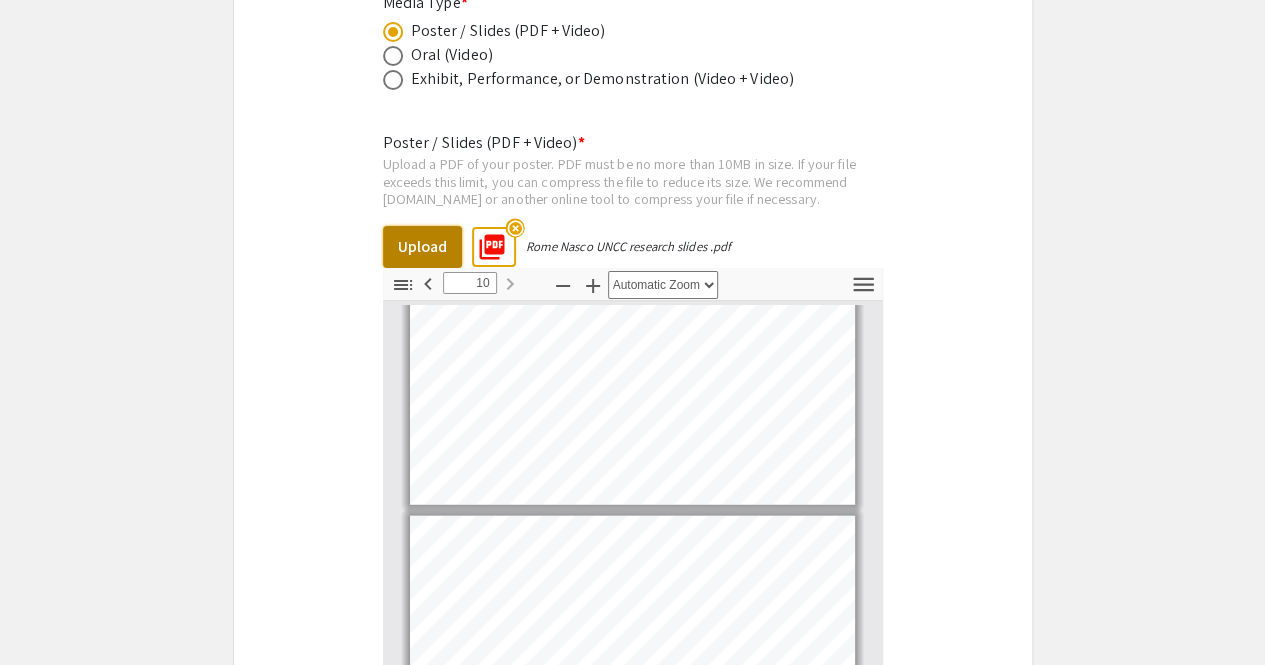 click on "Upload" at bounding box center (422, 247) 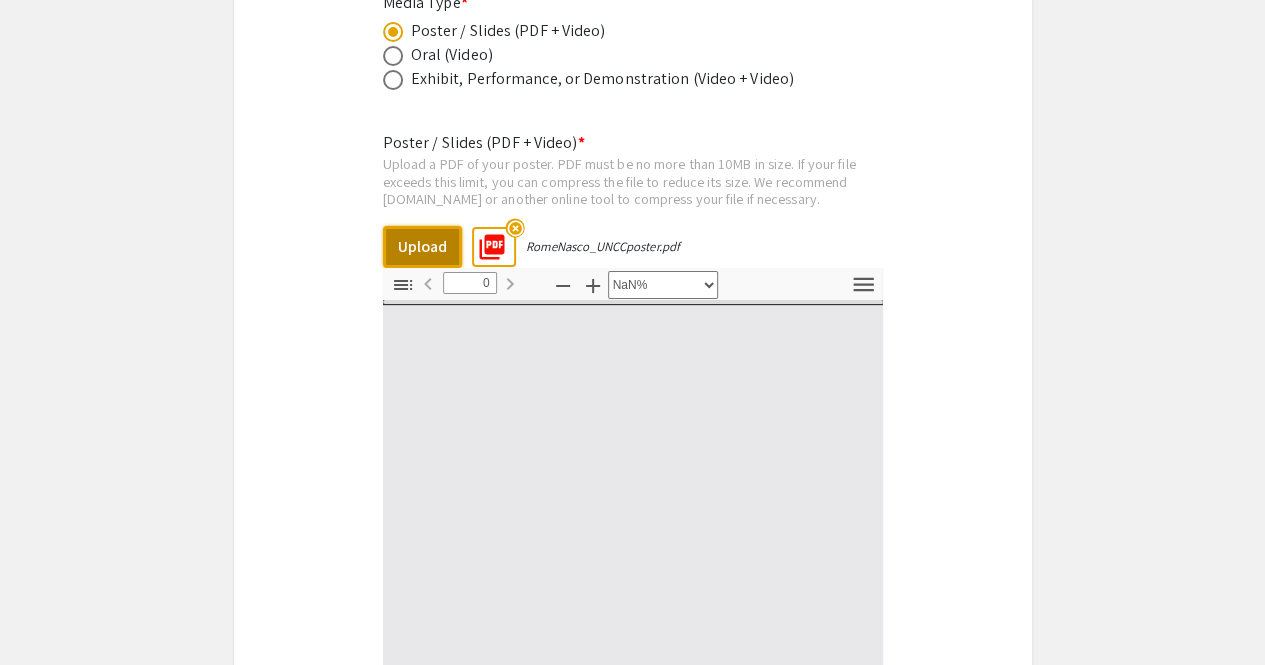 scroll, scrollTop: 0, scrollLeft: 0, axis: both 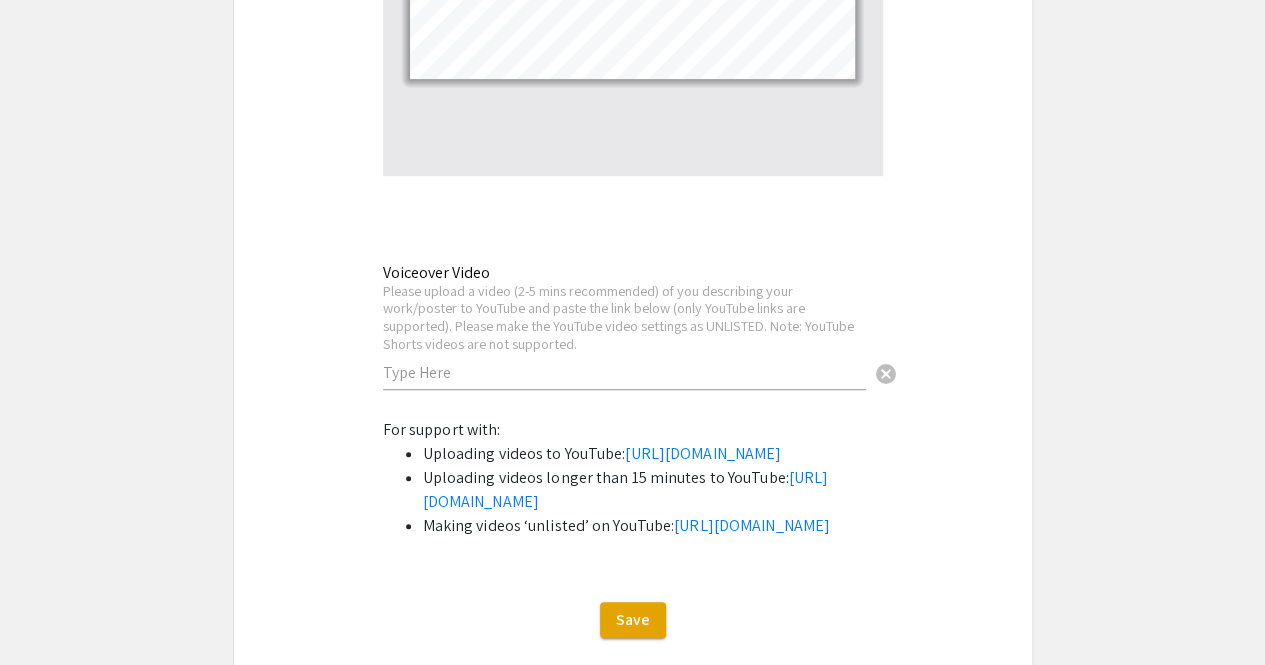select on "auto" 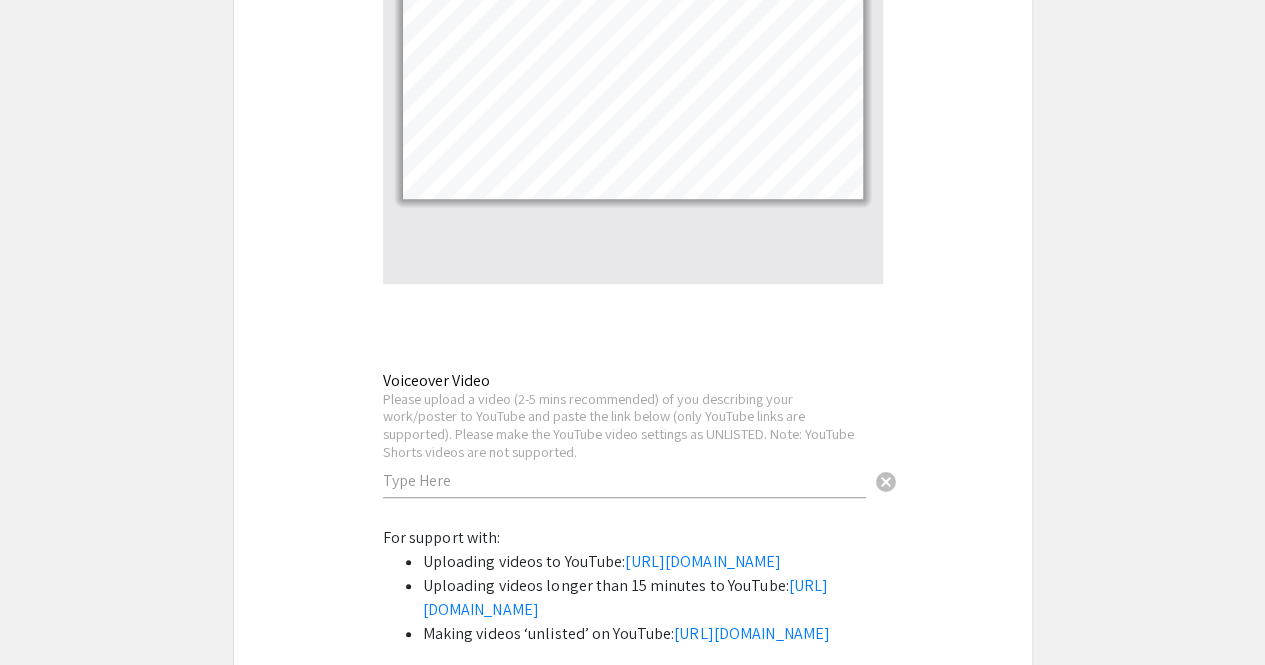 scroll, scrollTop: 4226, scrollLeft: 0, axis: vertical 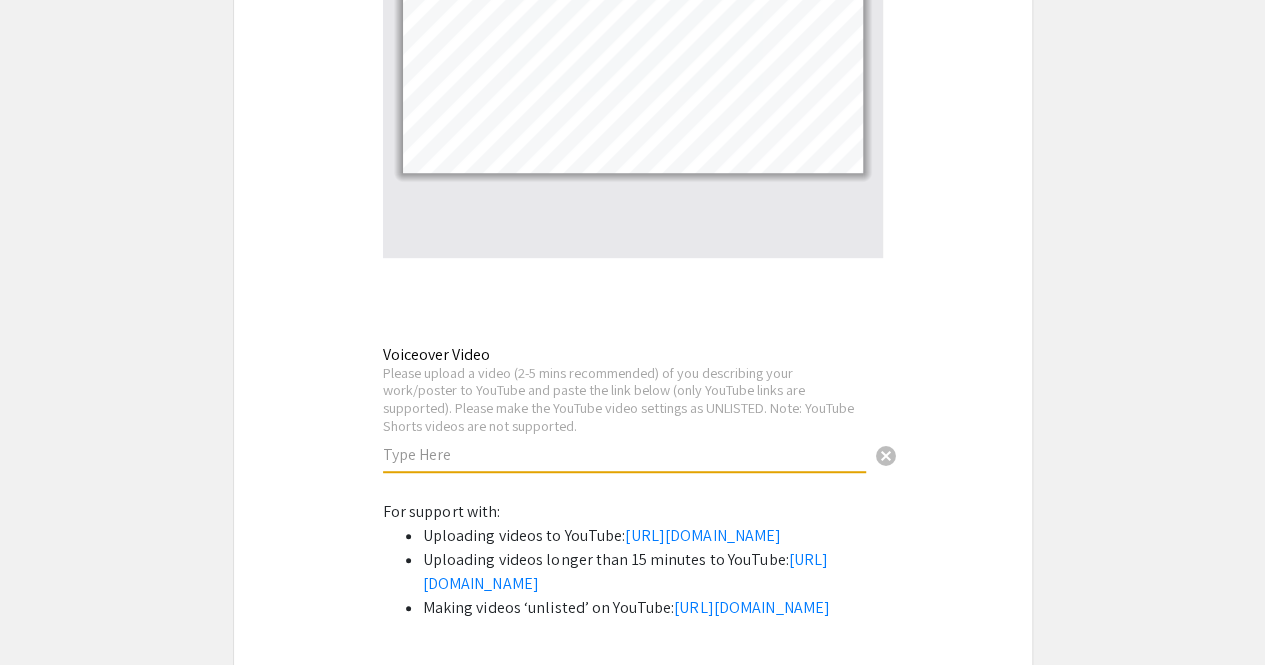 click at bounding box center (624, 454) 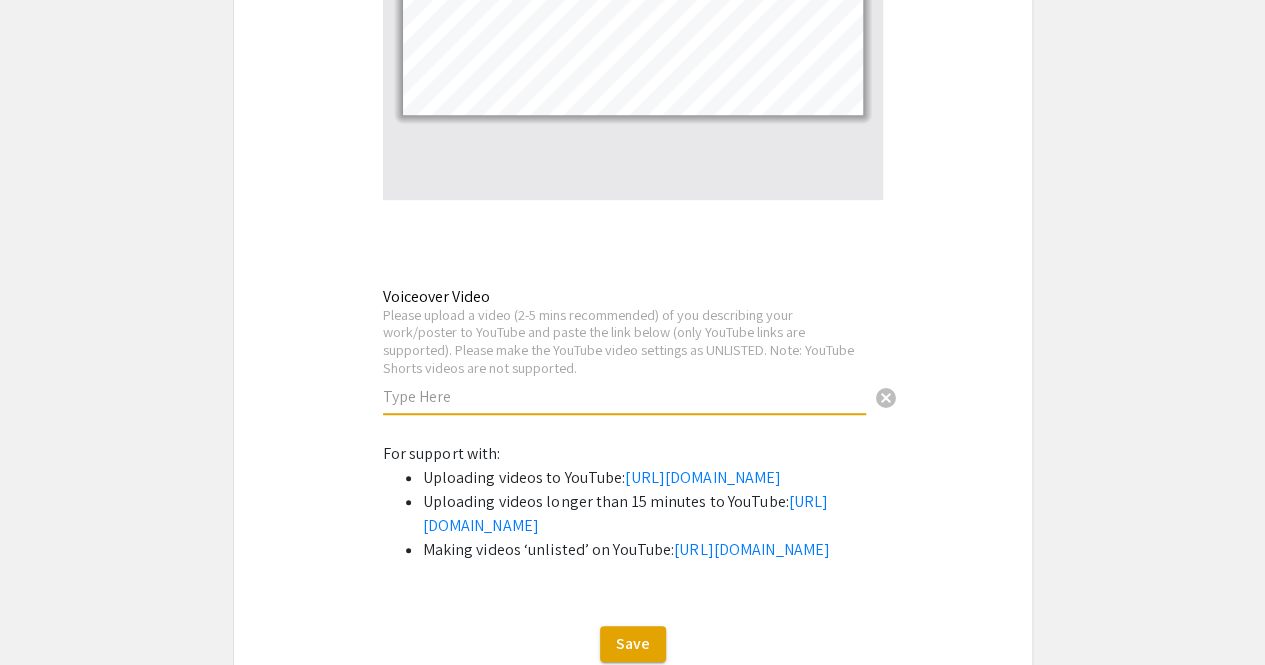 scroll, scrollTop: 4284, scrollLeft: 0, axis: vertical 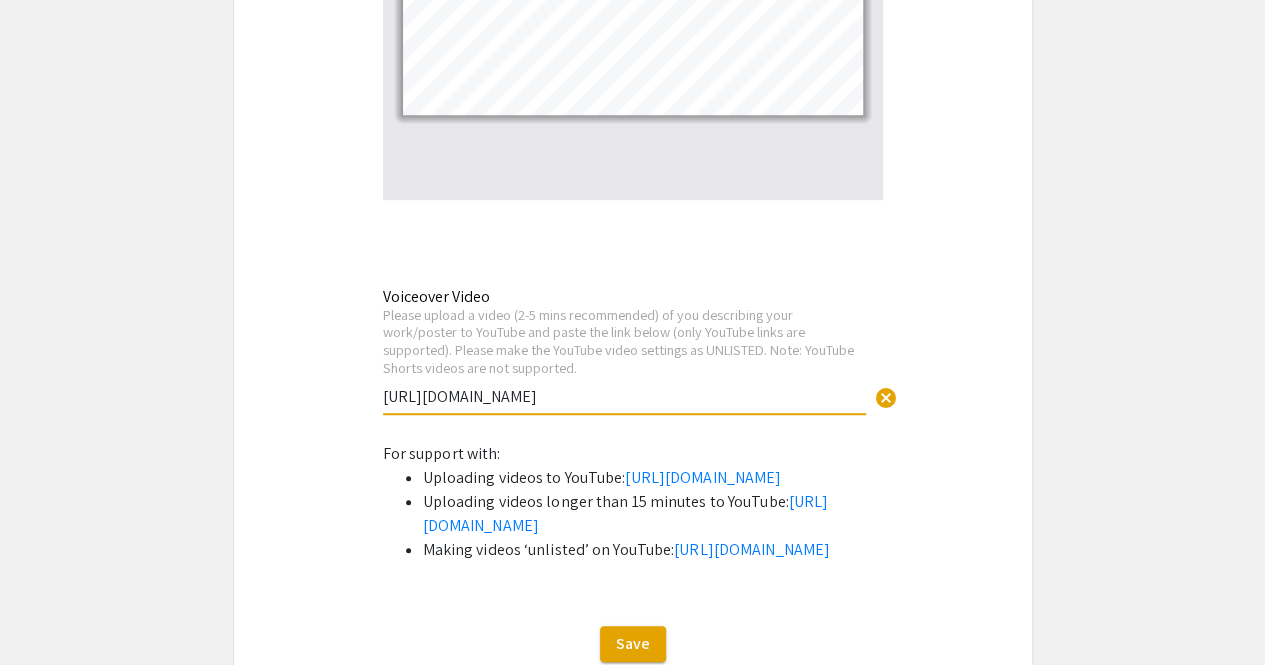 type on "[URL][DOMAIN_NAME]" 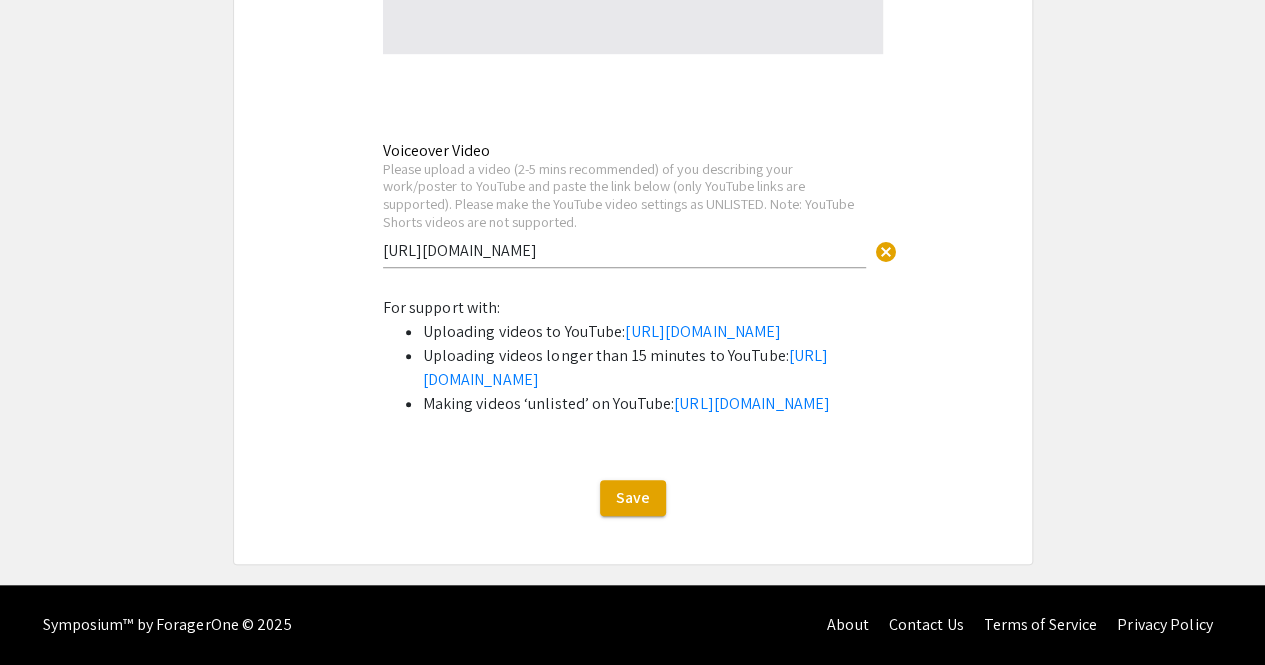 scroll, scrollTop: 4504, scrollLeft: 0, axis: vertical 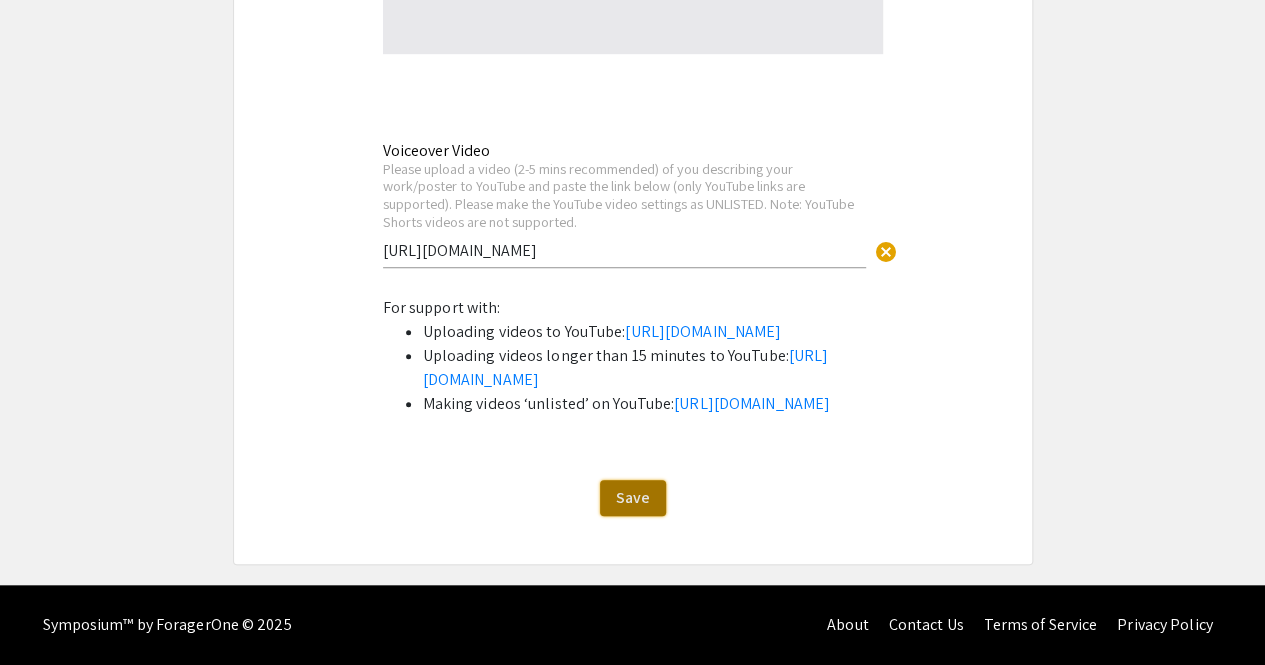 click on "Save" 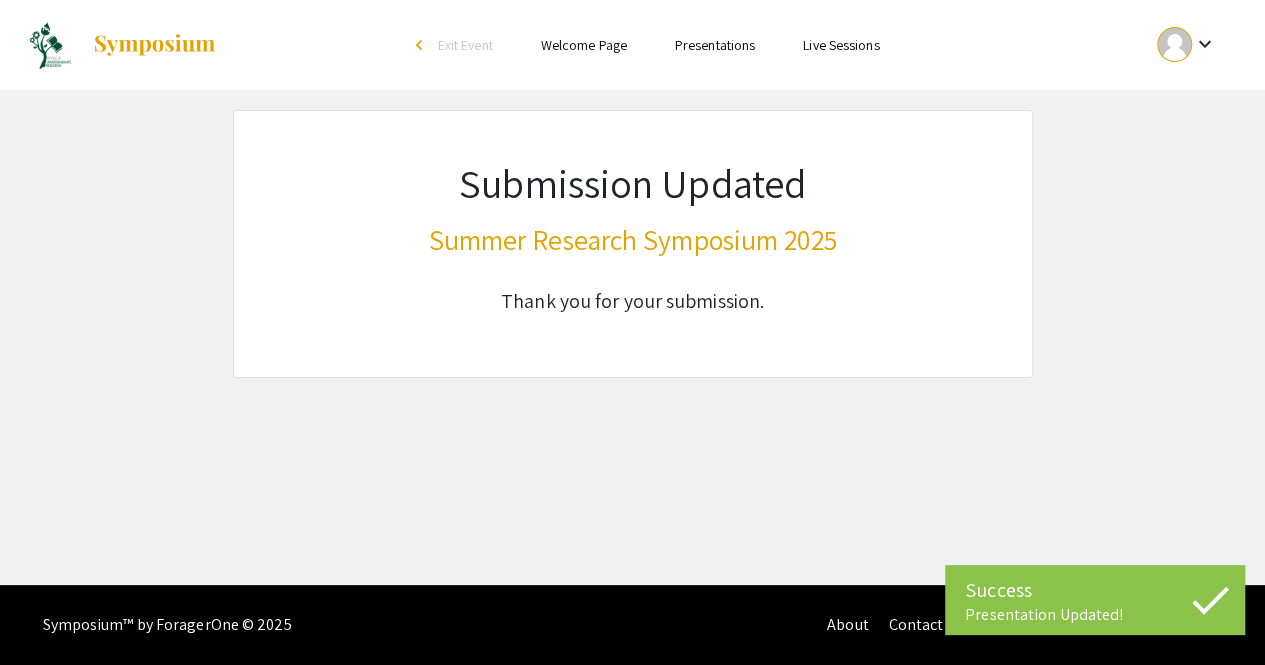 scroll, scrollTop: 0, scrollLeft: 0, axis: both 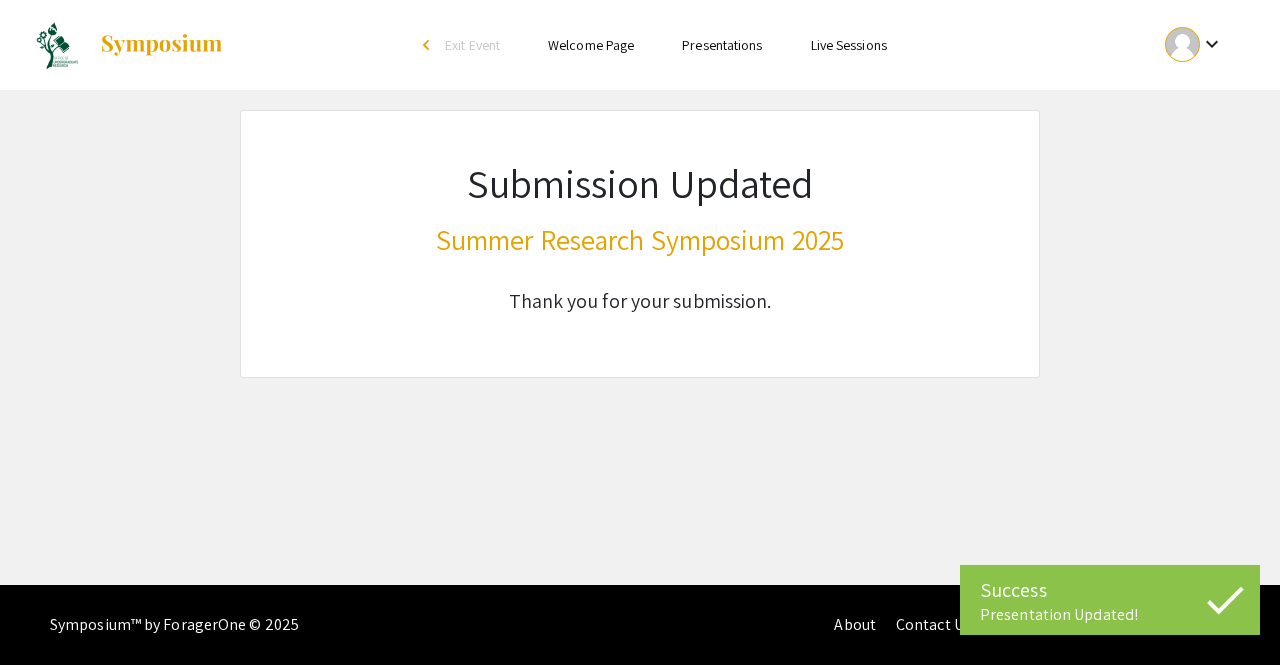 click on "Welcome Page" at bounding box center [591, 45] 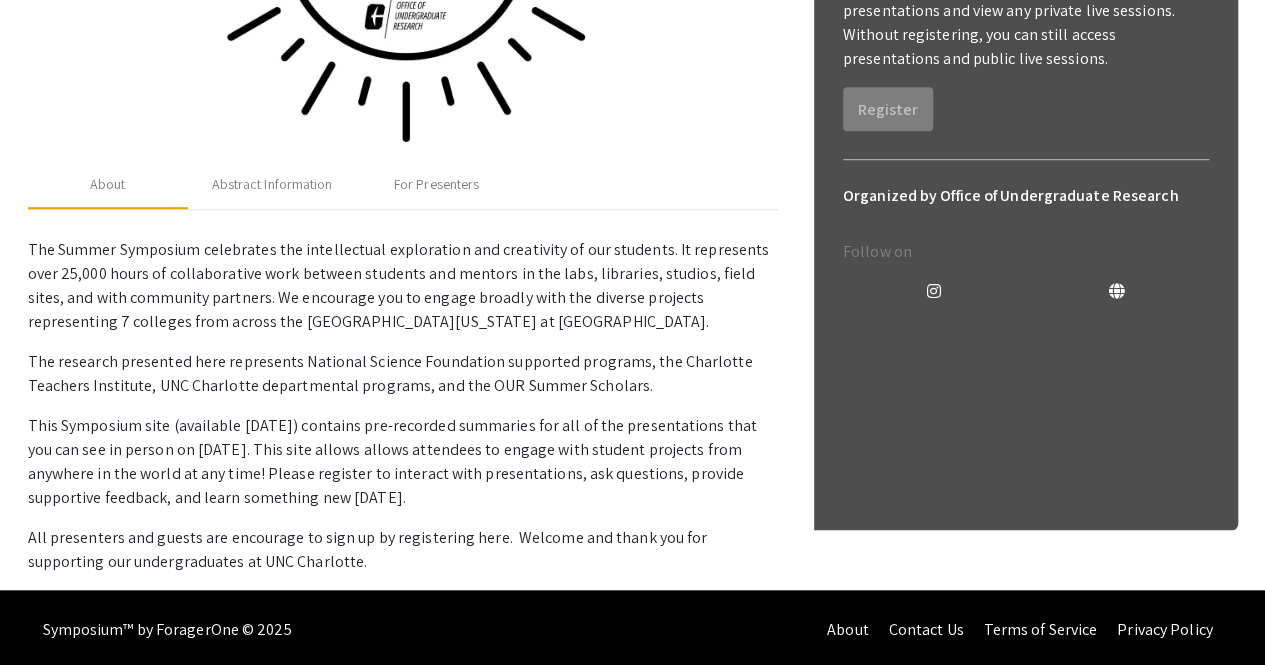 scroll, scrollTop: 598, scrollLeft: 0, axis: vertical 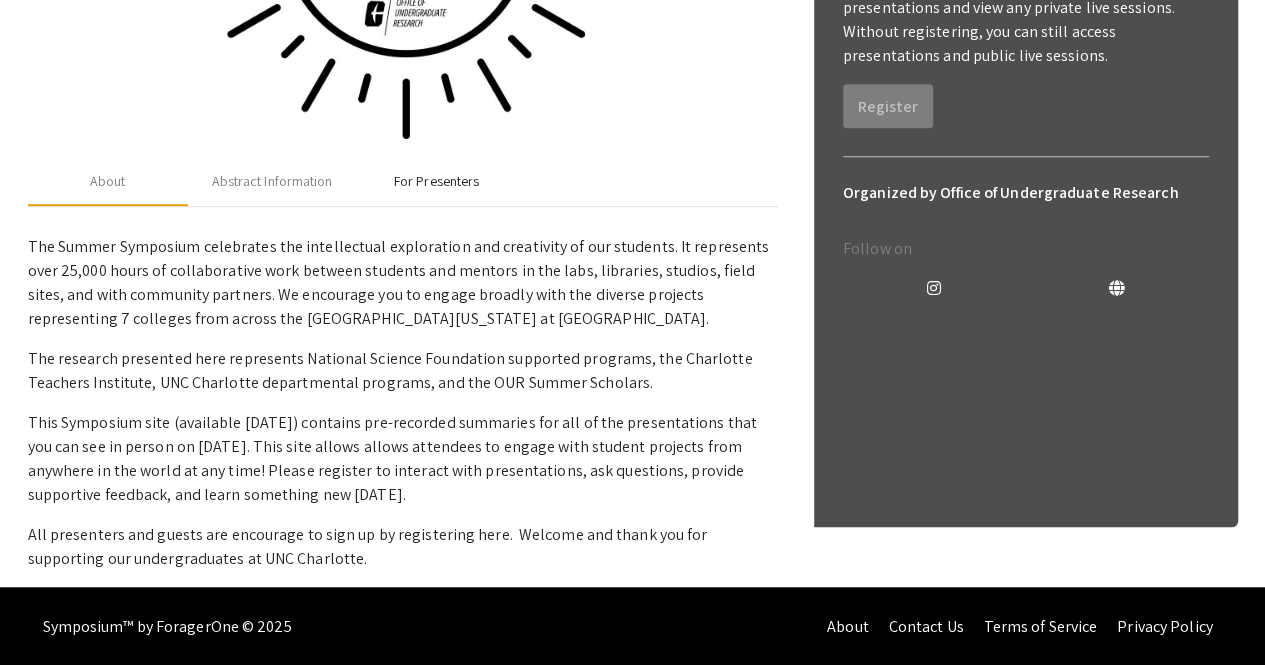 click on "For Presenters" at bounding box center [436, 181] 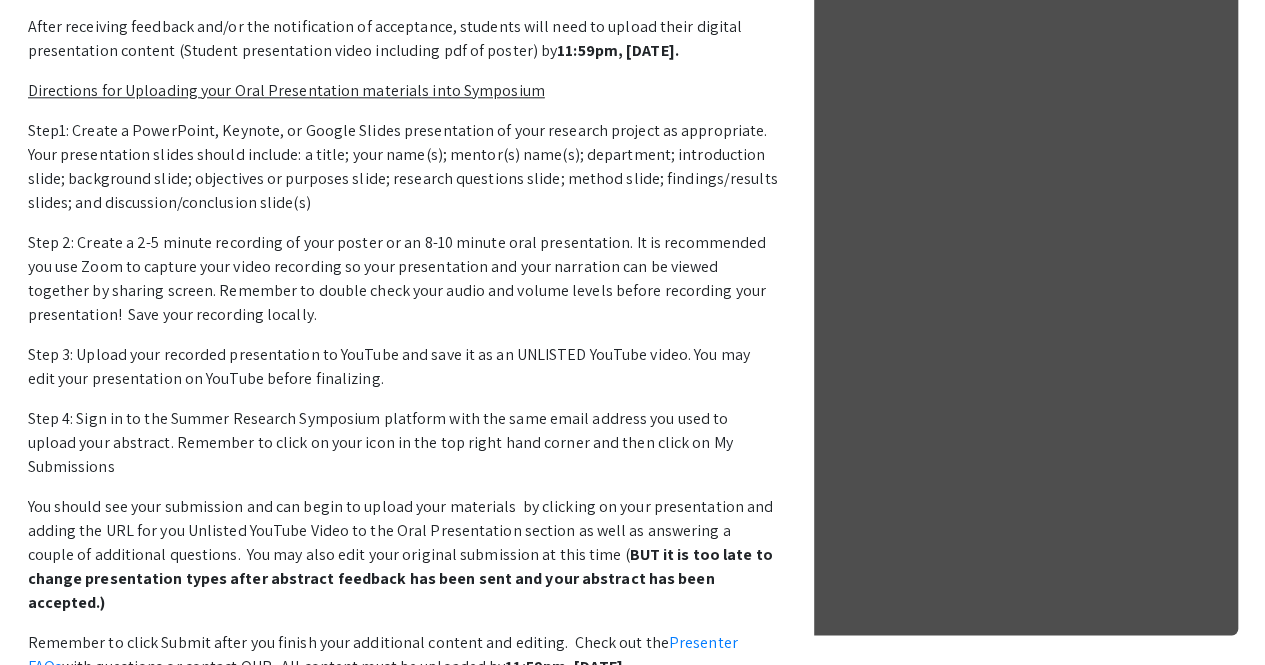 scroll, scrollTop: 1018, scrollLeft: 0, axis: vertical 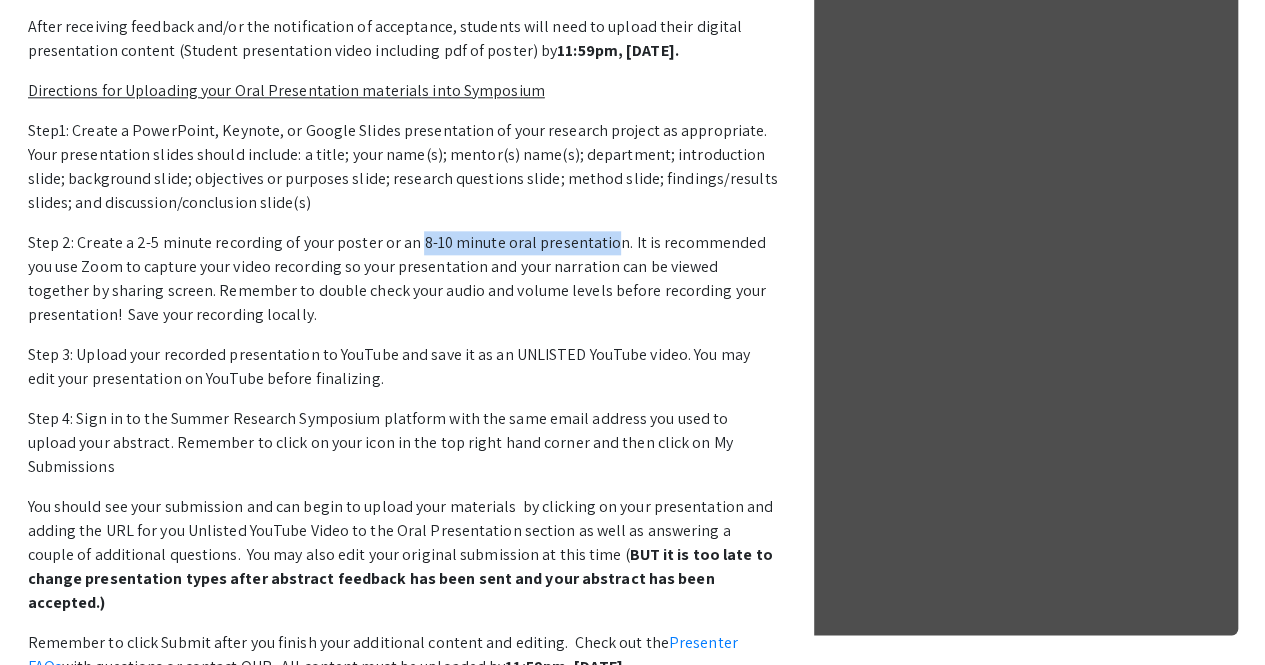 drag, startPoint x: 415, startPoint y: 237, endPoint x: 603, endPoint y: 235, distance: 188.01064 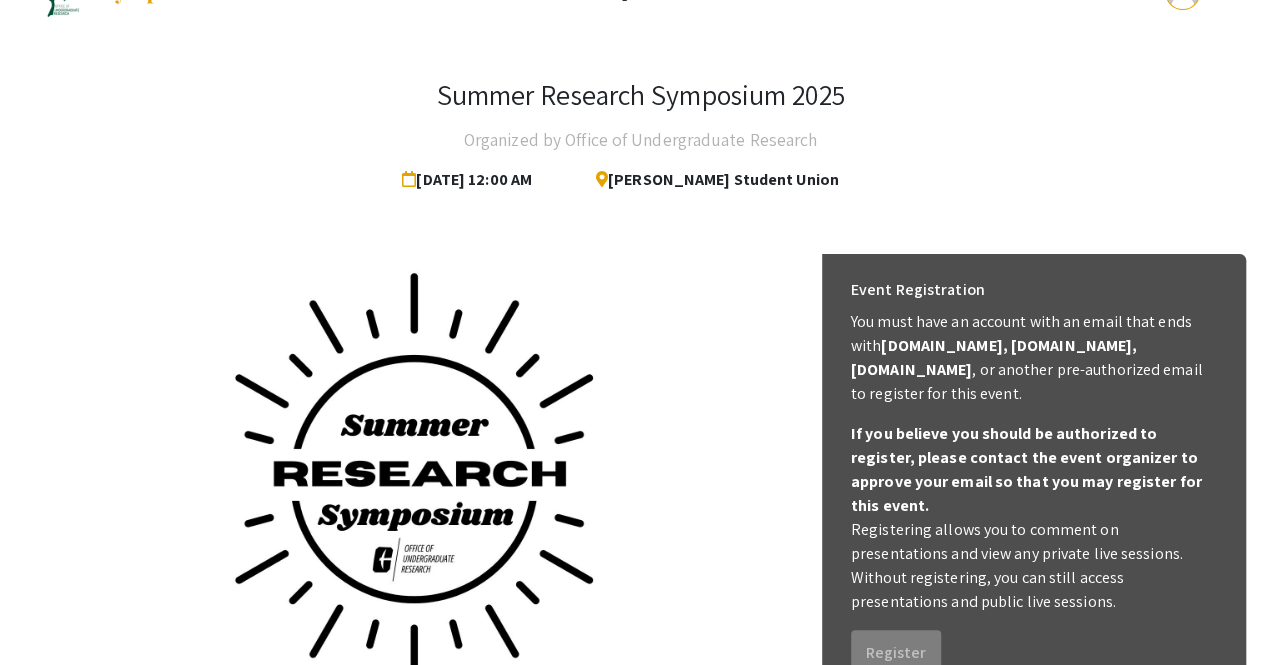 scroll, scrollTop: 0, scrollLeft: 0, axis: both 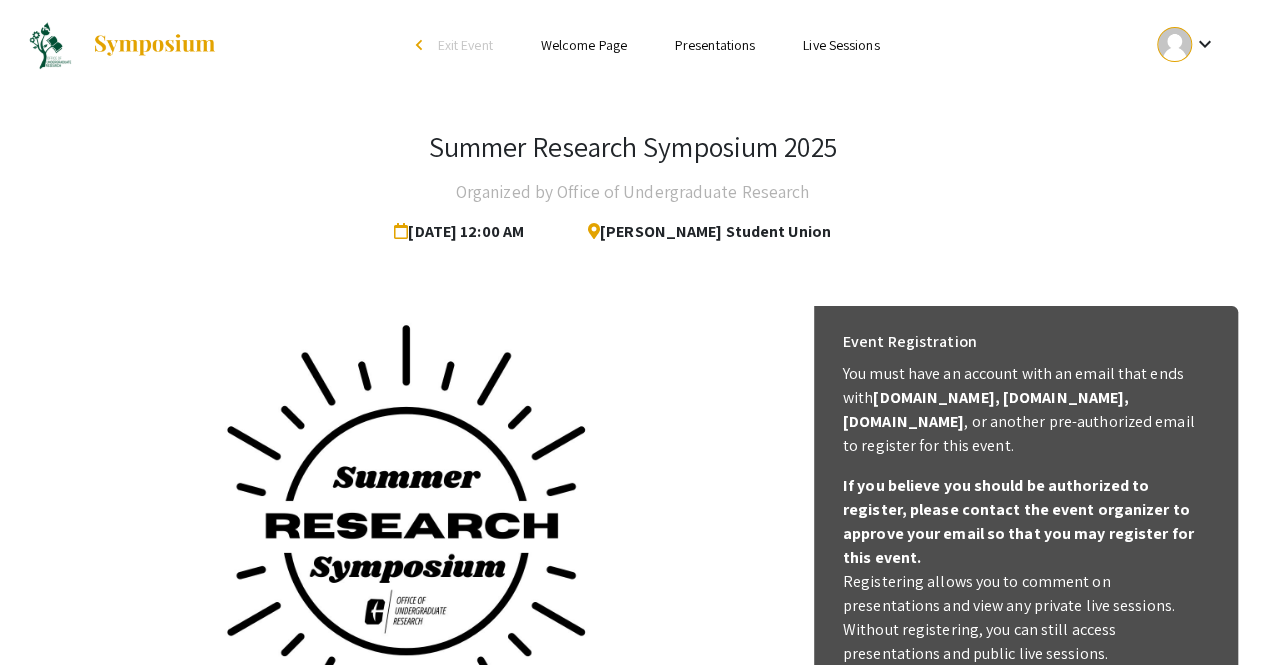 click at bounding box center (1174, 44) 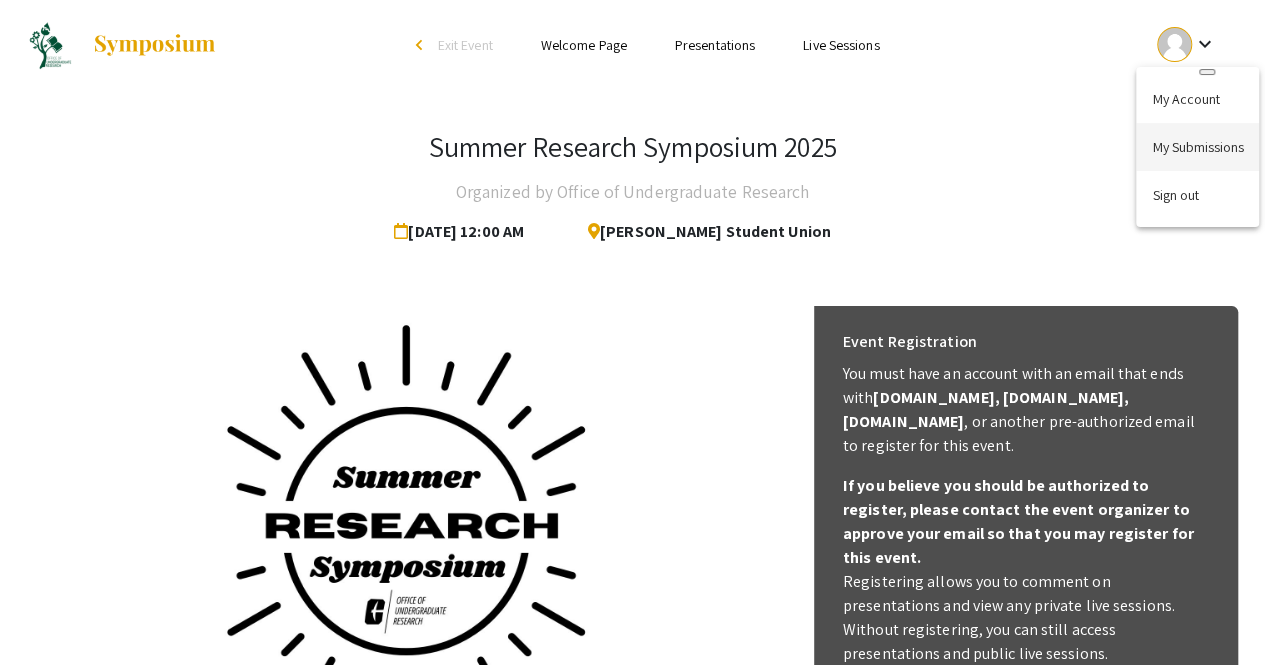 click on "My Submissions" at bounding box center (1197, 147) 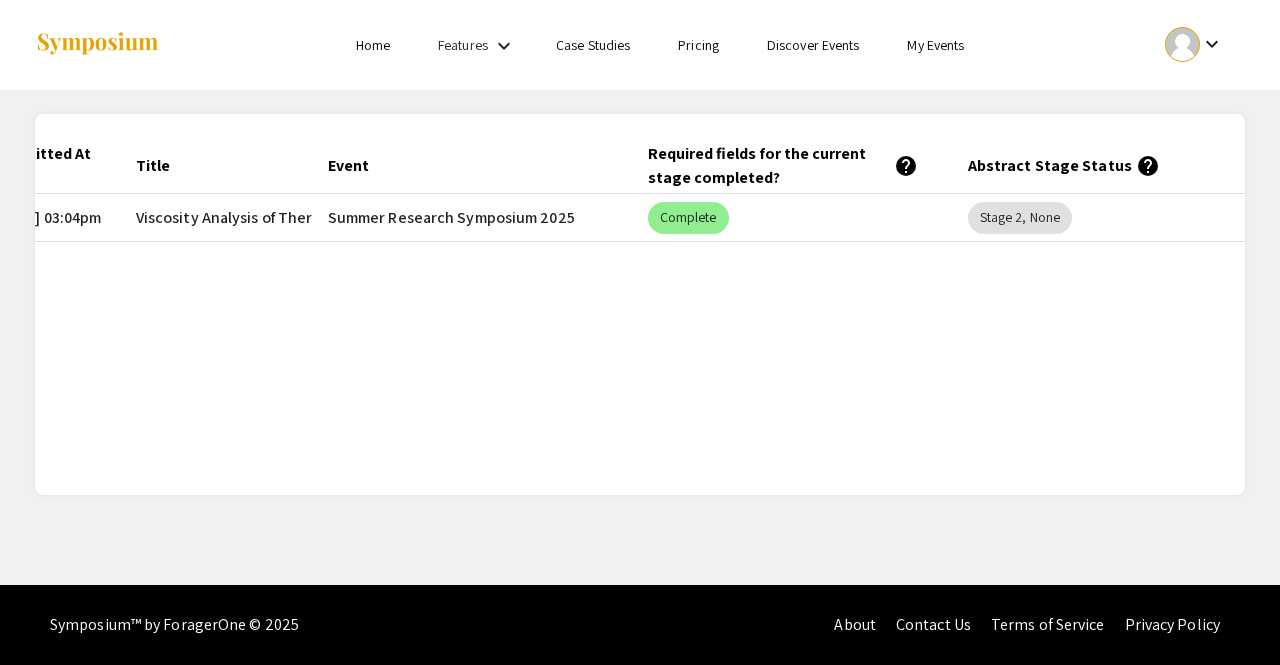 scroll, scrollTop: 0, scrollLeft: 146, axis: horizontal 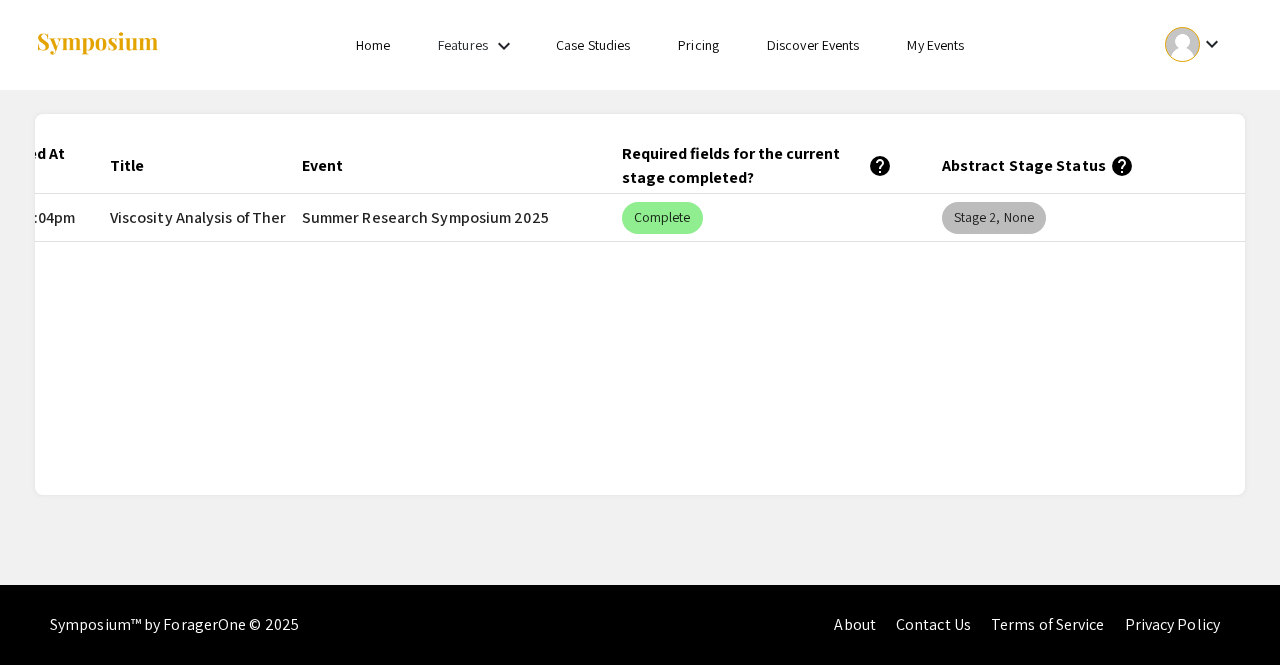 click on "Stage 2, None" at bounding box center [994, 218] 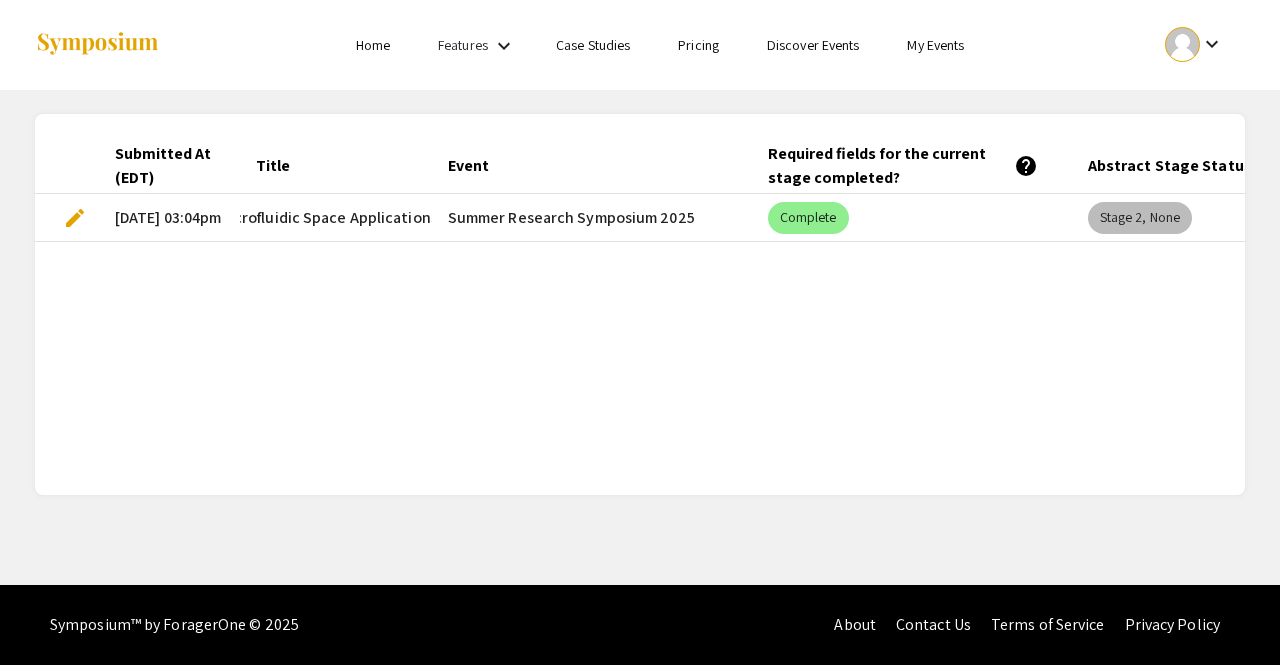 scroll, scrollTop: 0, scrollLeft: 466, axis: horizontal 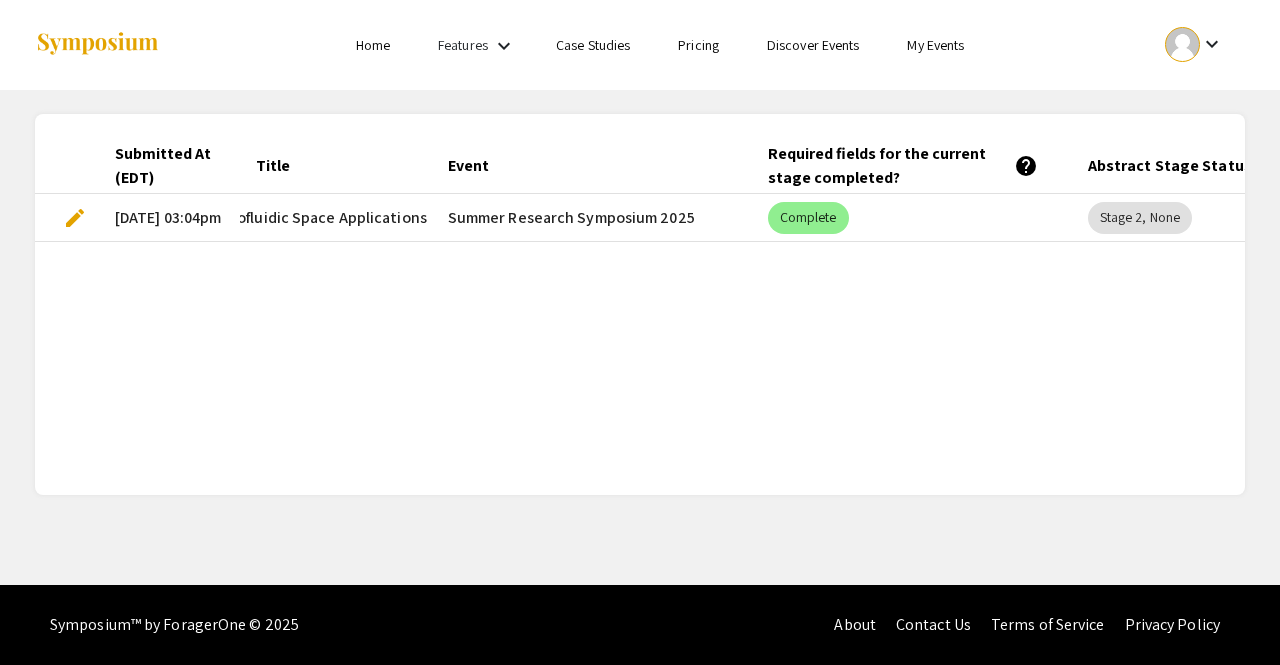 click on "edit" at bounding box center (75, 218) 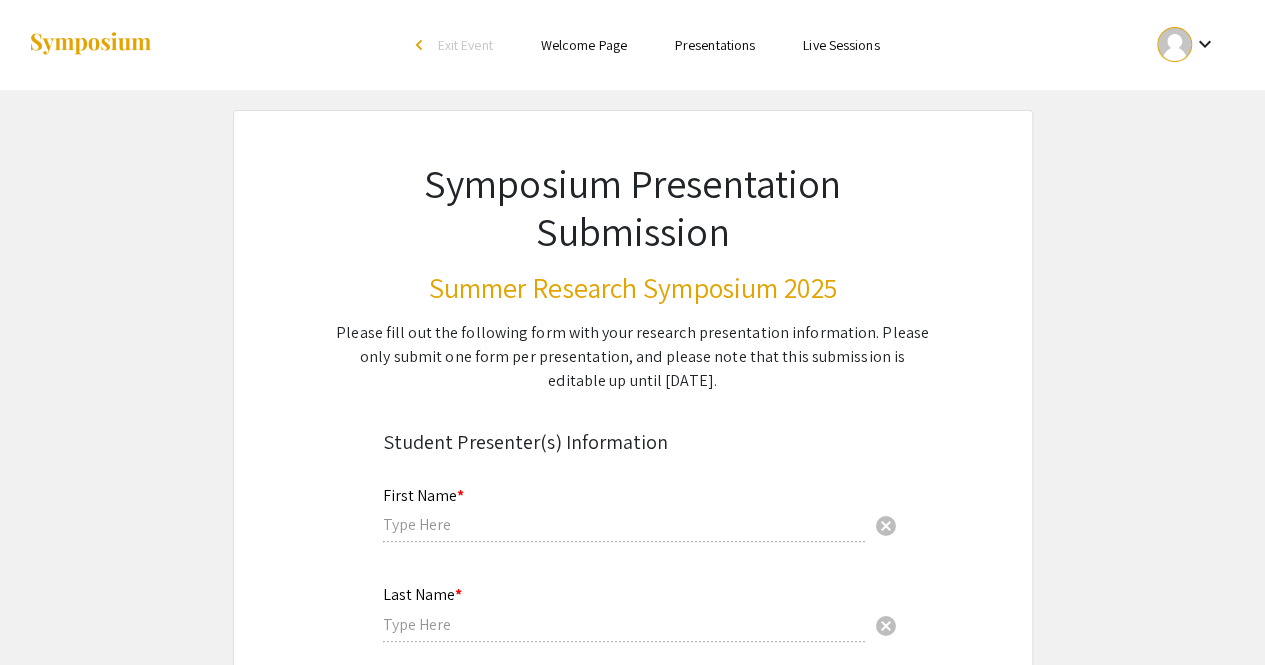 type on "[GEOGRAPHIC_DATA]" 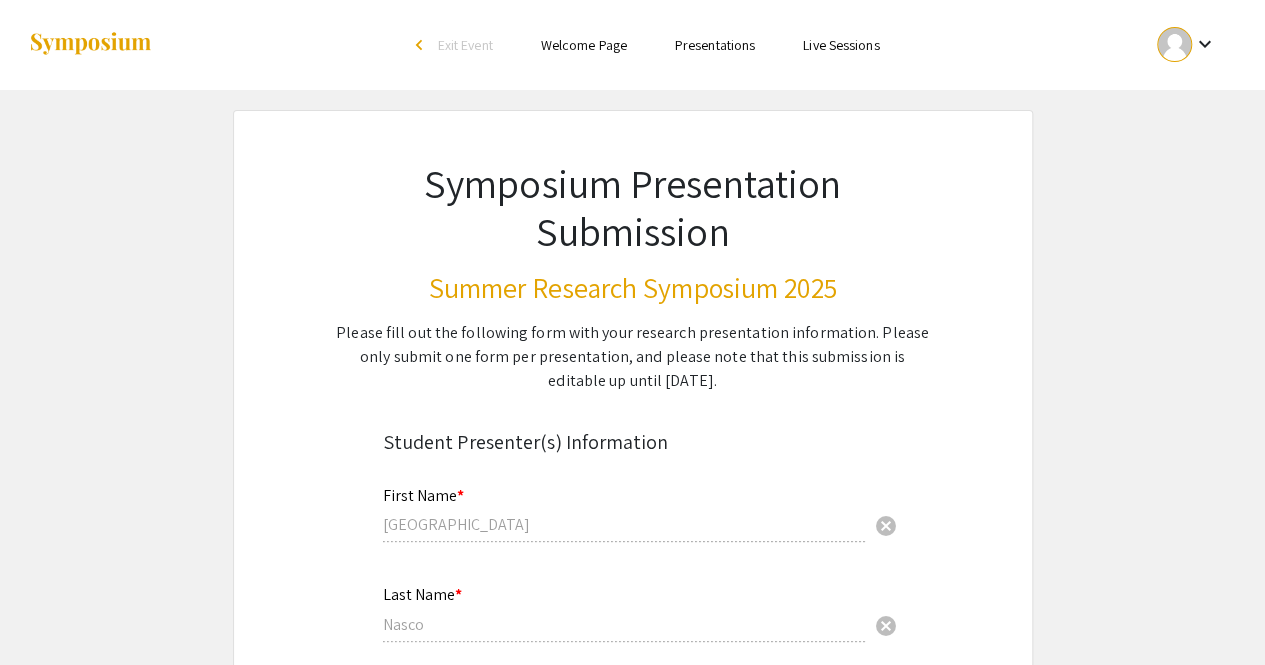 select on "custom" 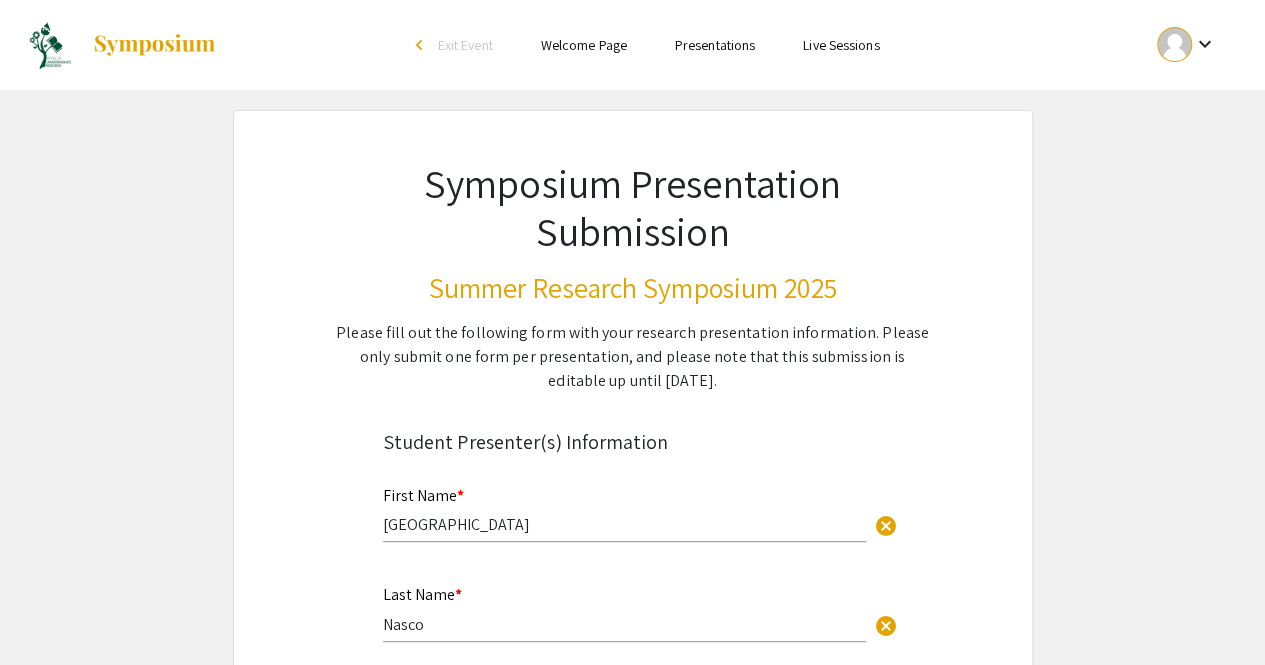 type on "0" 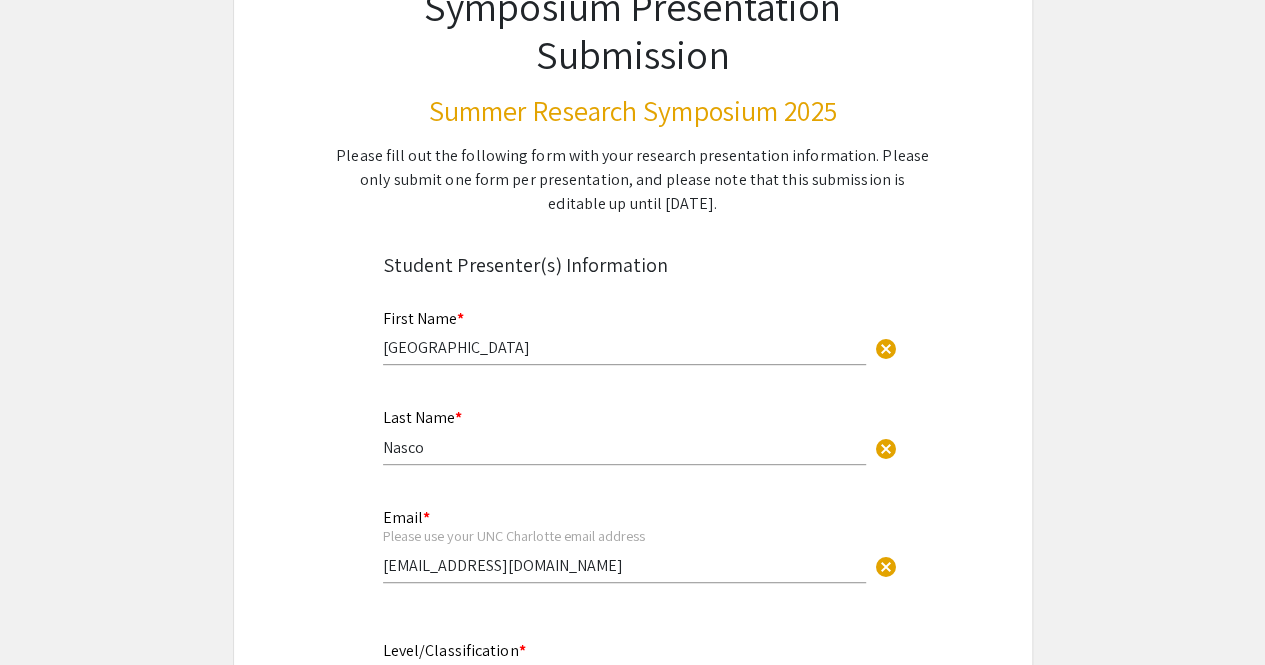 select on "auto" 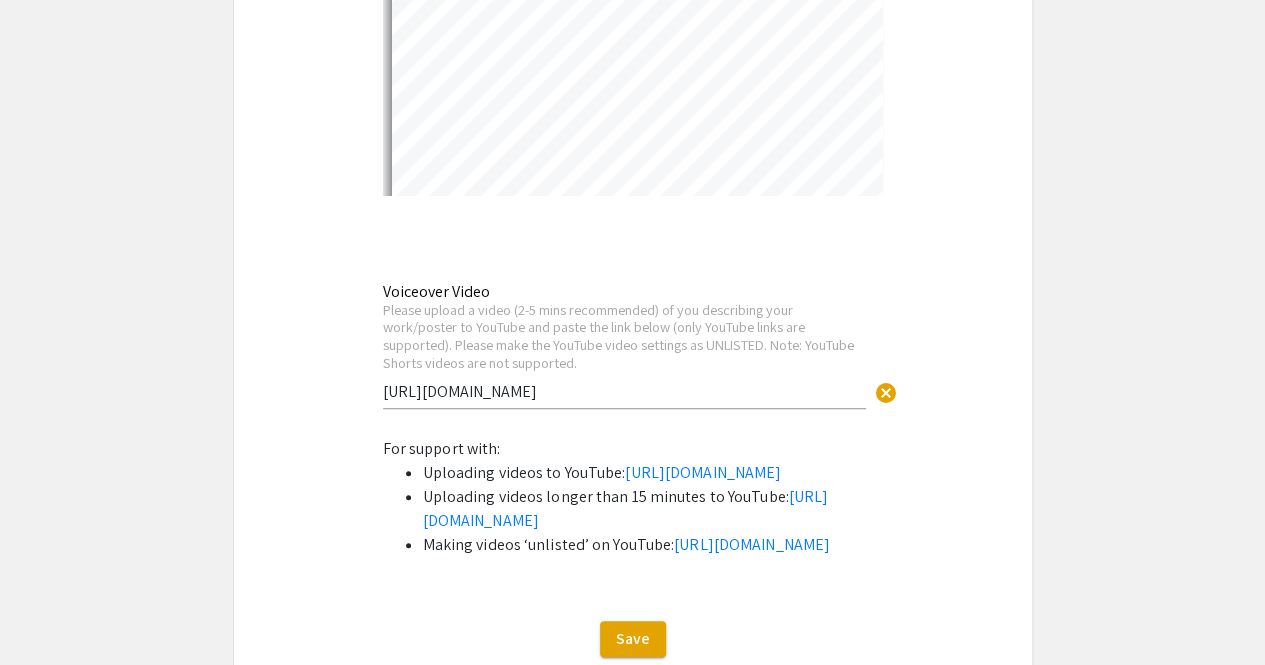 select on "auto" 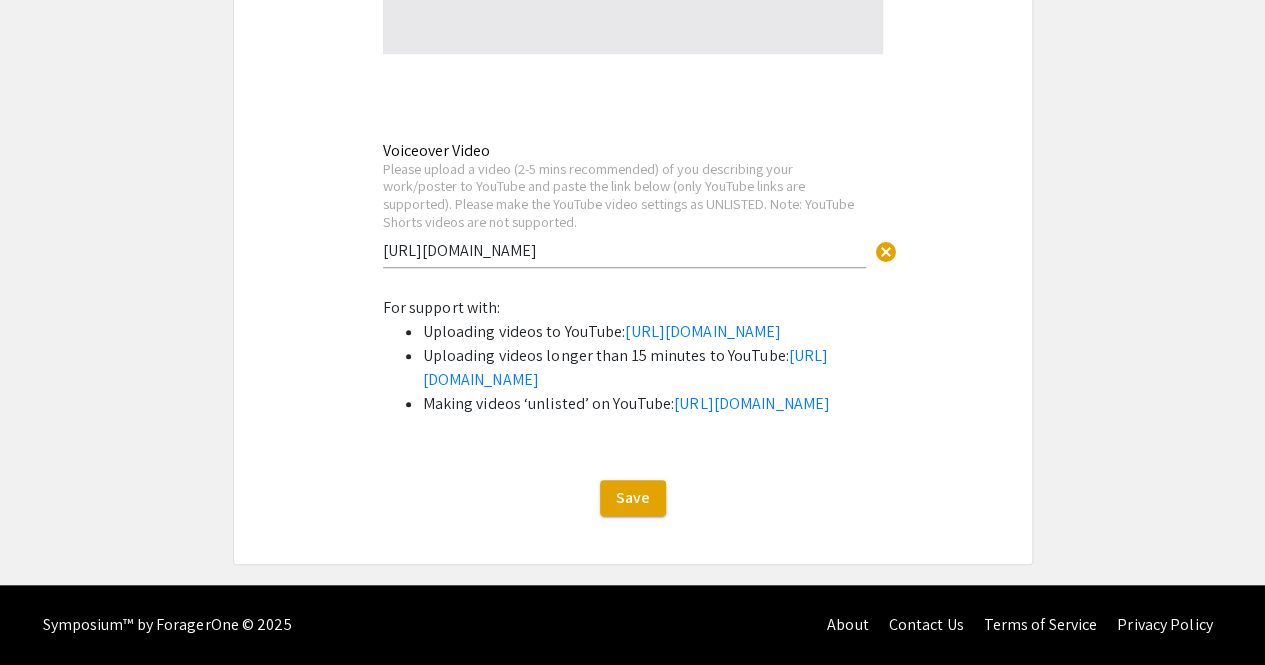 scroll, scrollTop: 4524, scrollLeft: 0, axis: vertical 